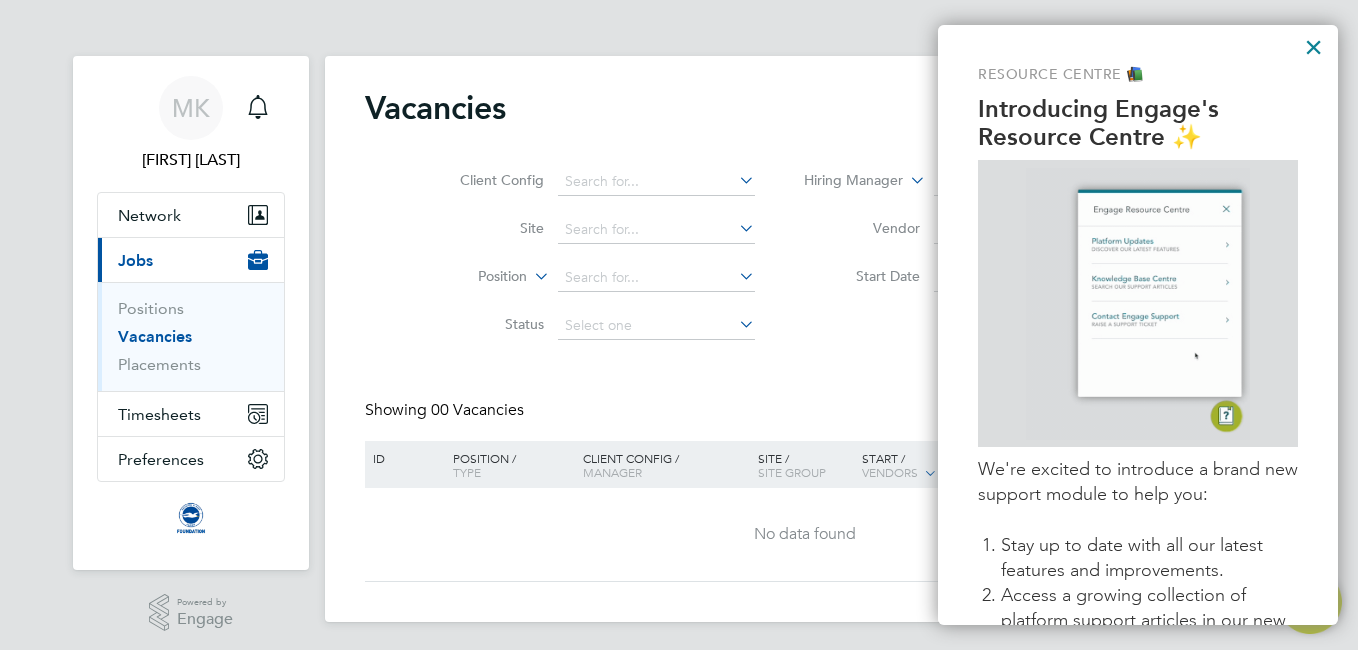 scroll, scrollTop: 0, scrollLeft: 0, axis: both 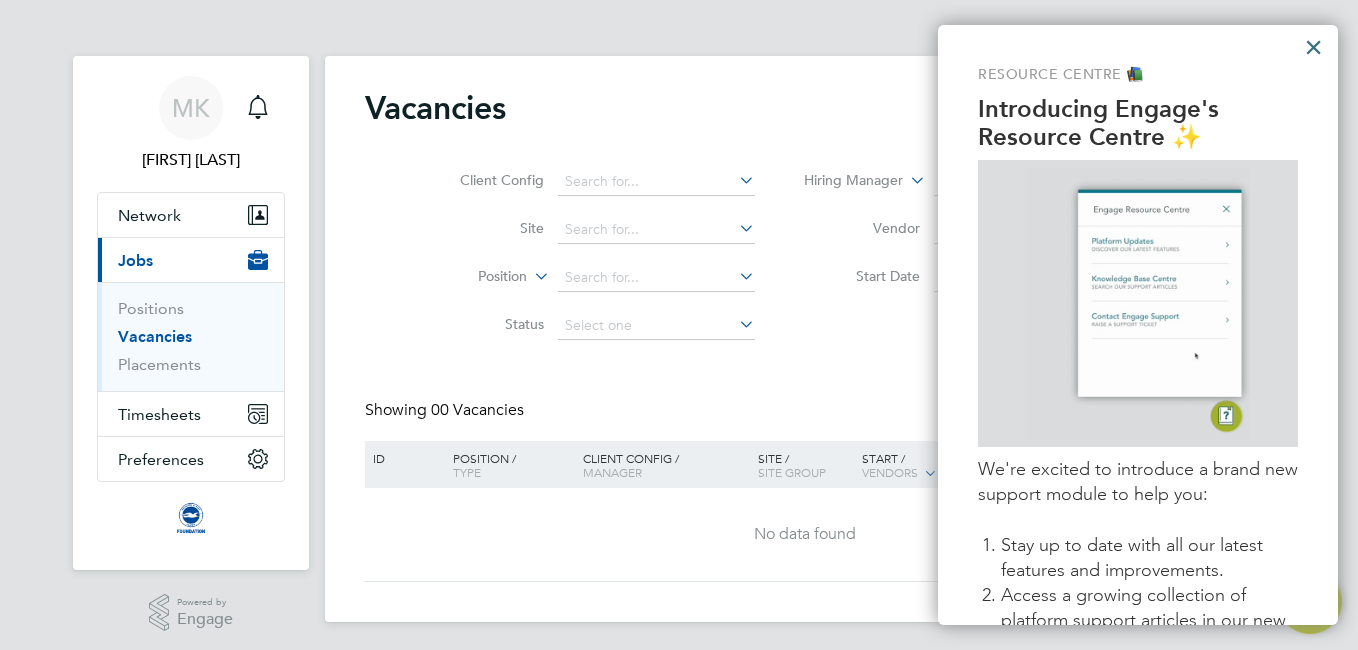 click on "×" at bounding box center [1313, 47] 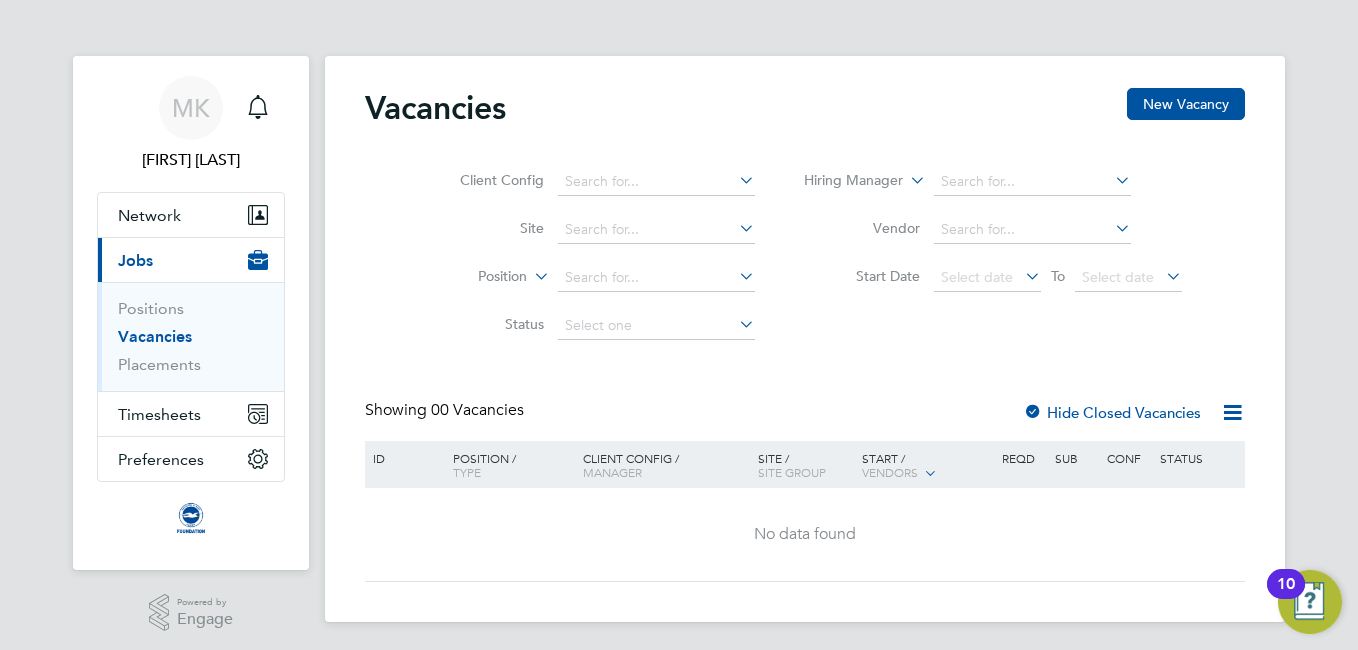 click 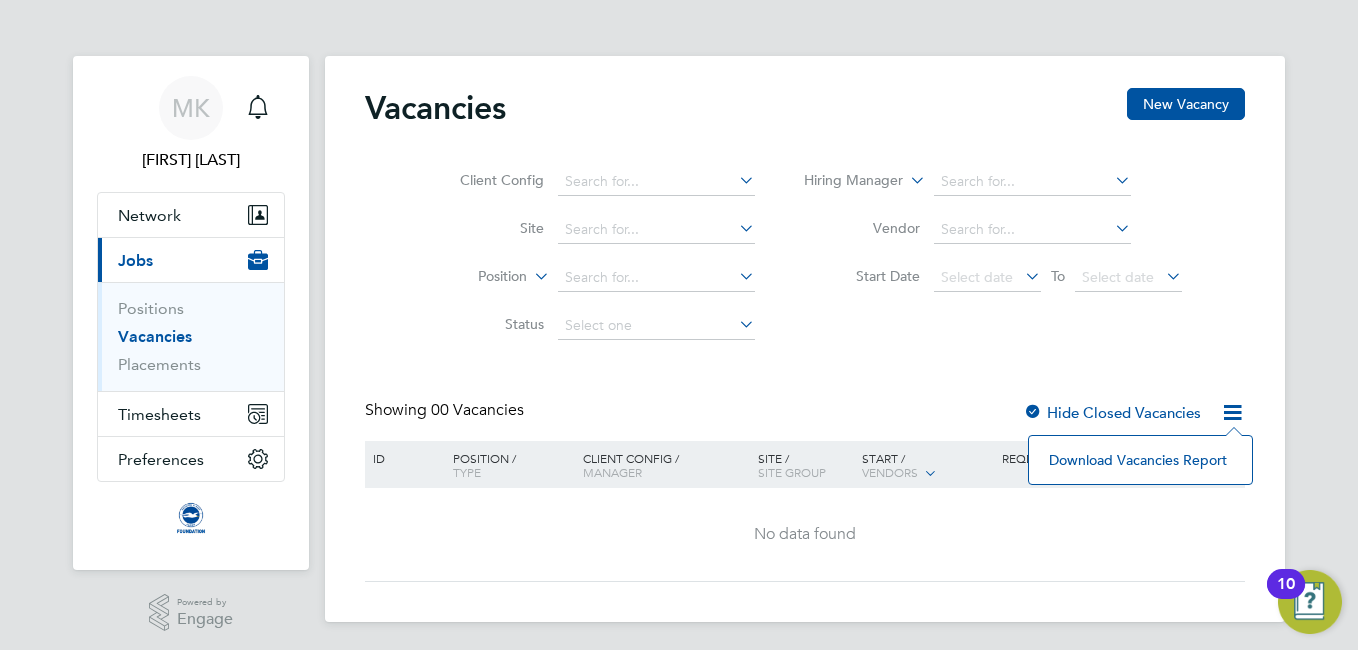 click on "No data found" 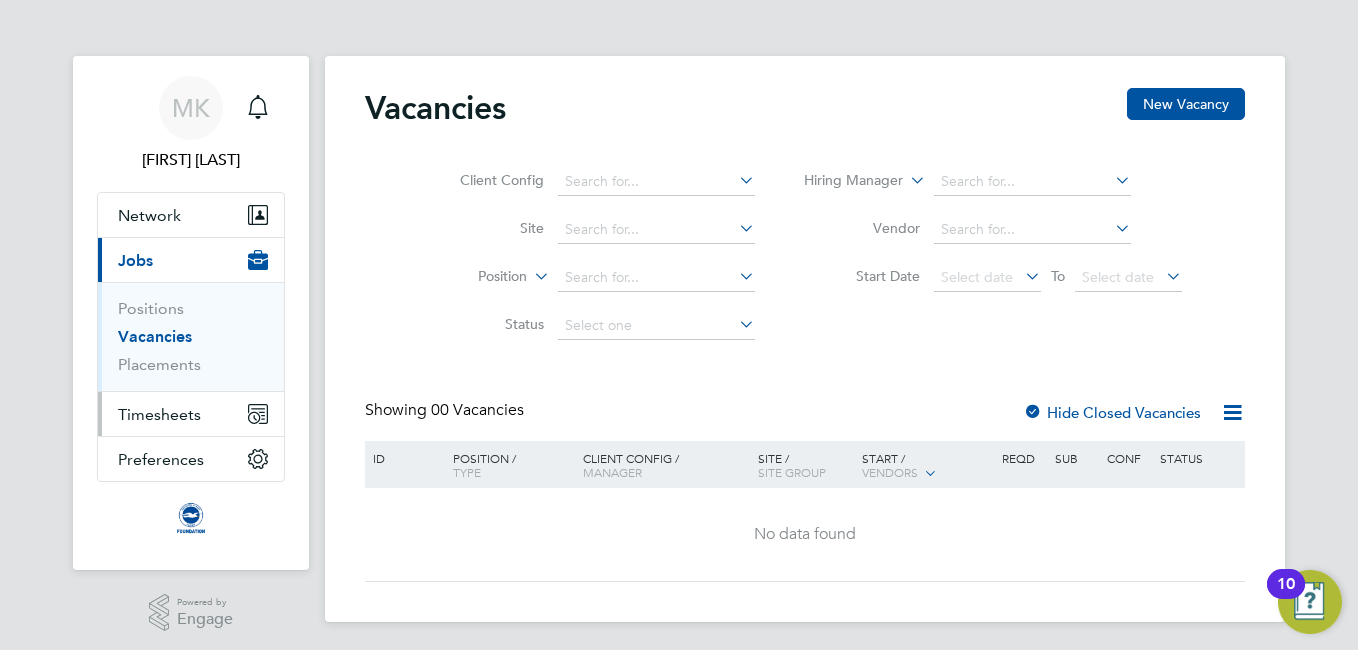 click on "Timesheets" at bounding box center [159, 414] 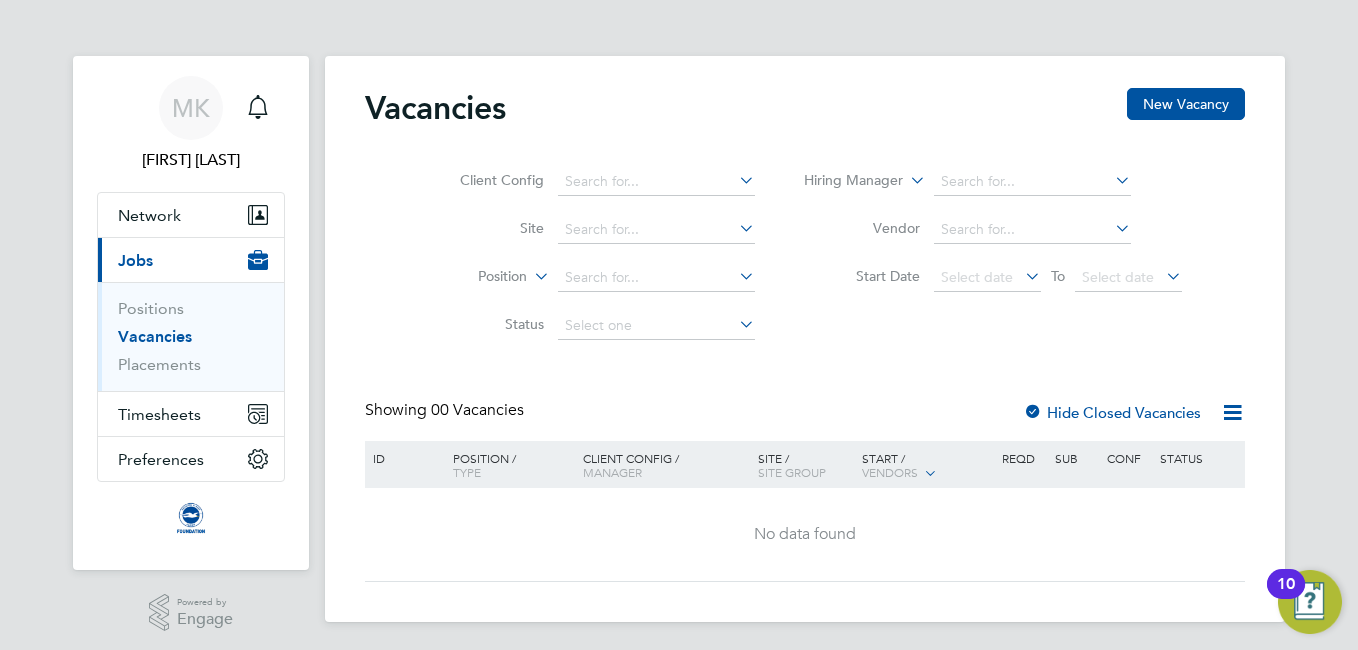 click 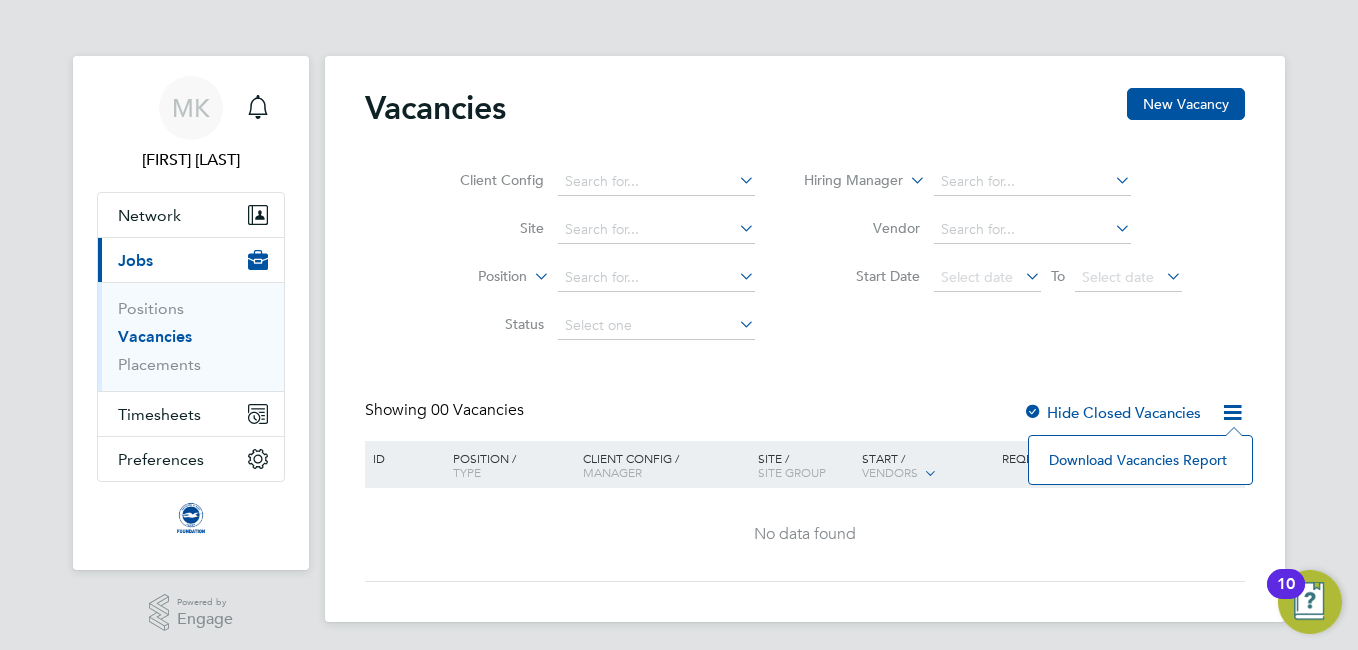 click on "Vacancies New Vacancy Client Config     Site     Position     Status   Hiring Manager     Vendor   Start Date
Select date
To
Select date
Showing   00 Vacancies Hide Closed Vacancies ID  Position / Type   Client Config / Manager Site / Site Group Start / Vendors   Reqd Sub Conf Status No data found Show   more" 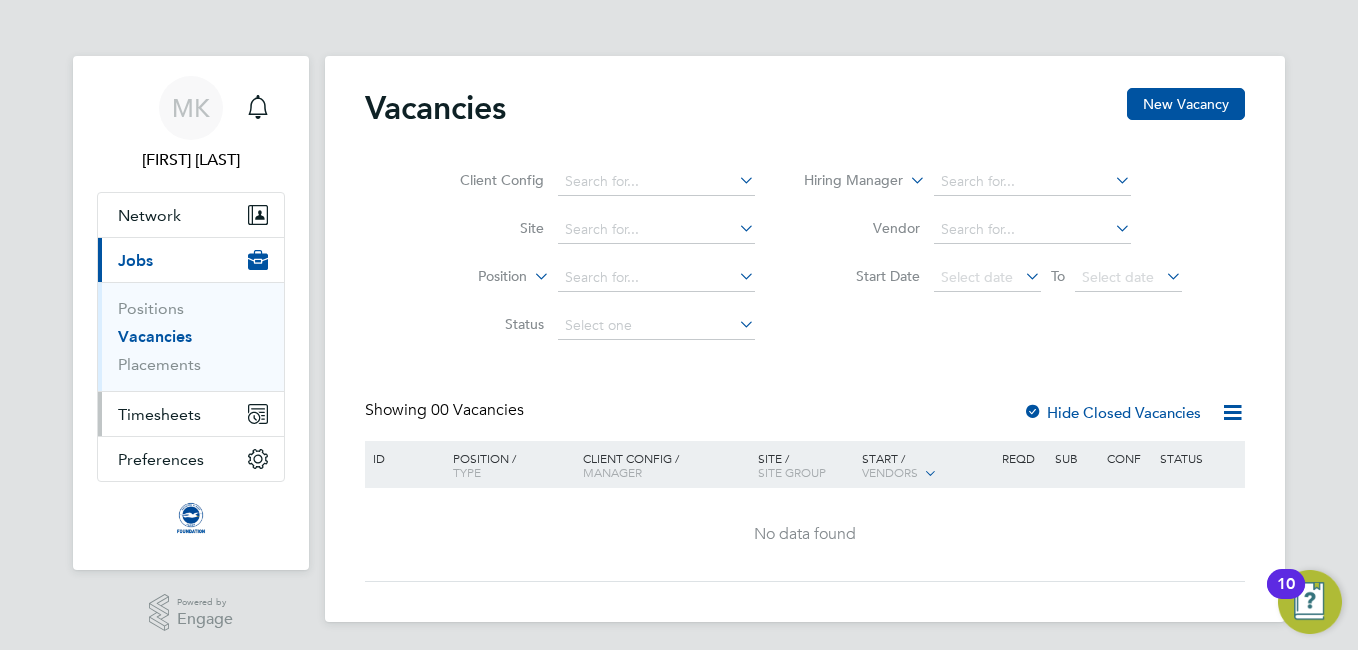 click 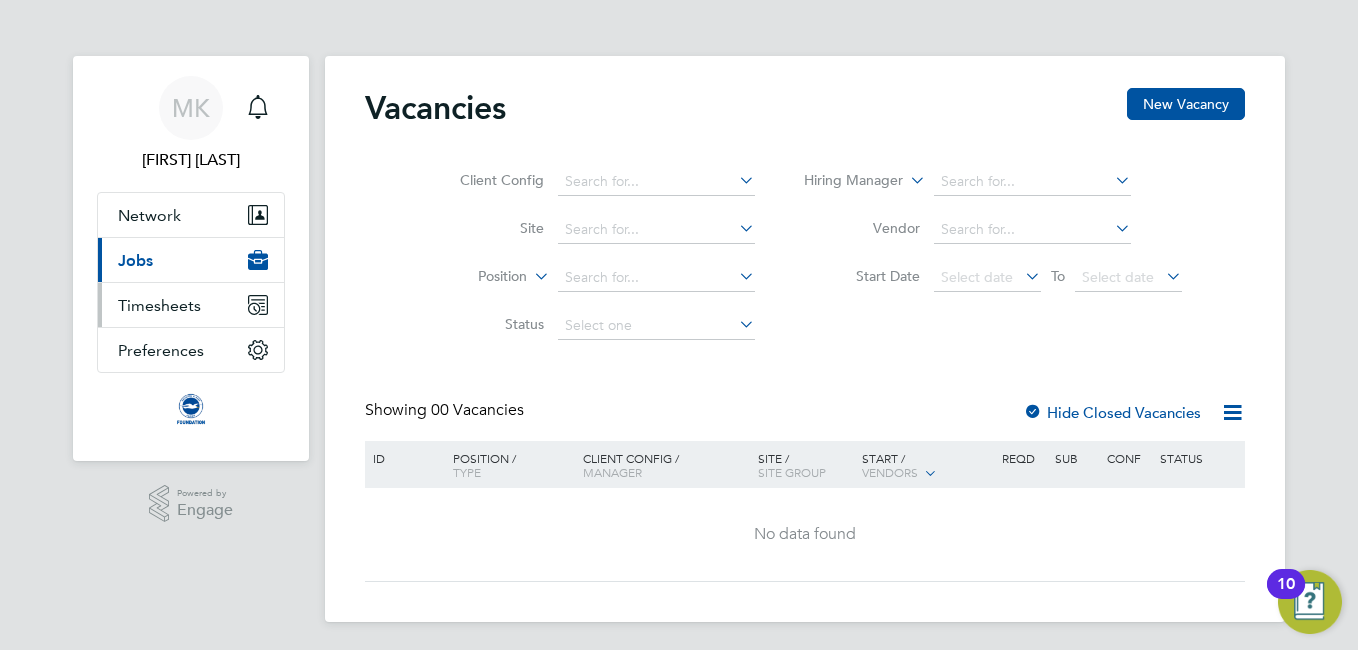 click on "Timesheets" at bounding box center (191, 305) 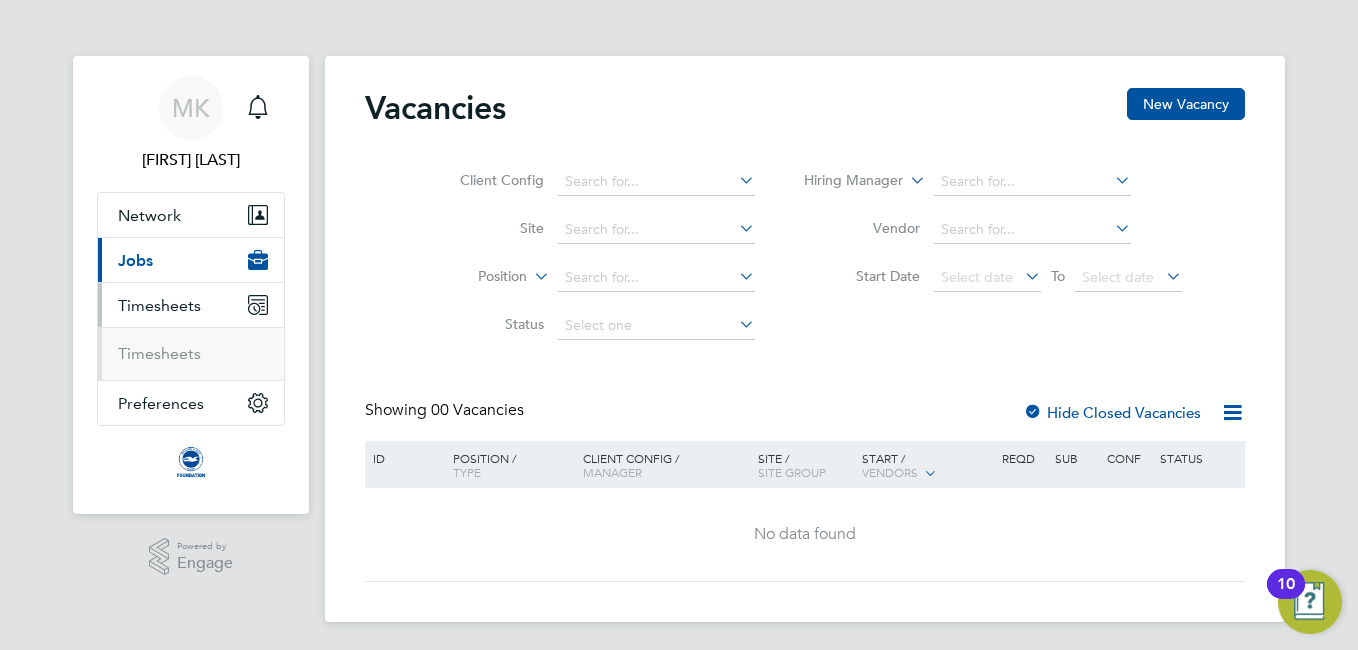 click on "Timesheets" at bounding box center (191, 305) 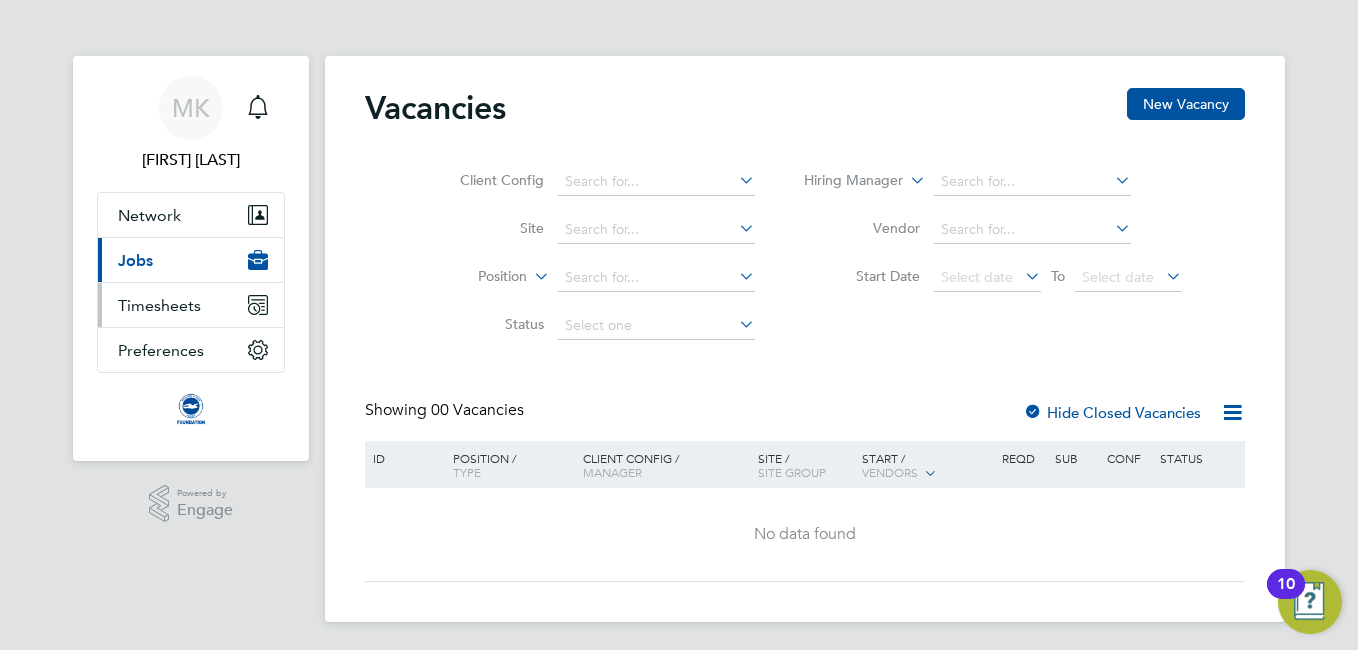 click on "Timesheets" at bounding box center [191, 305] 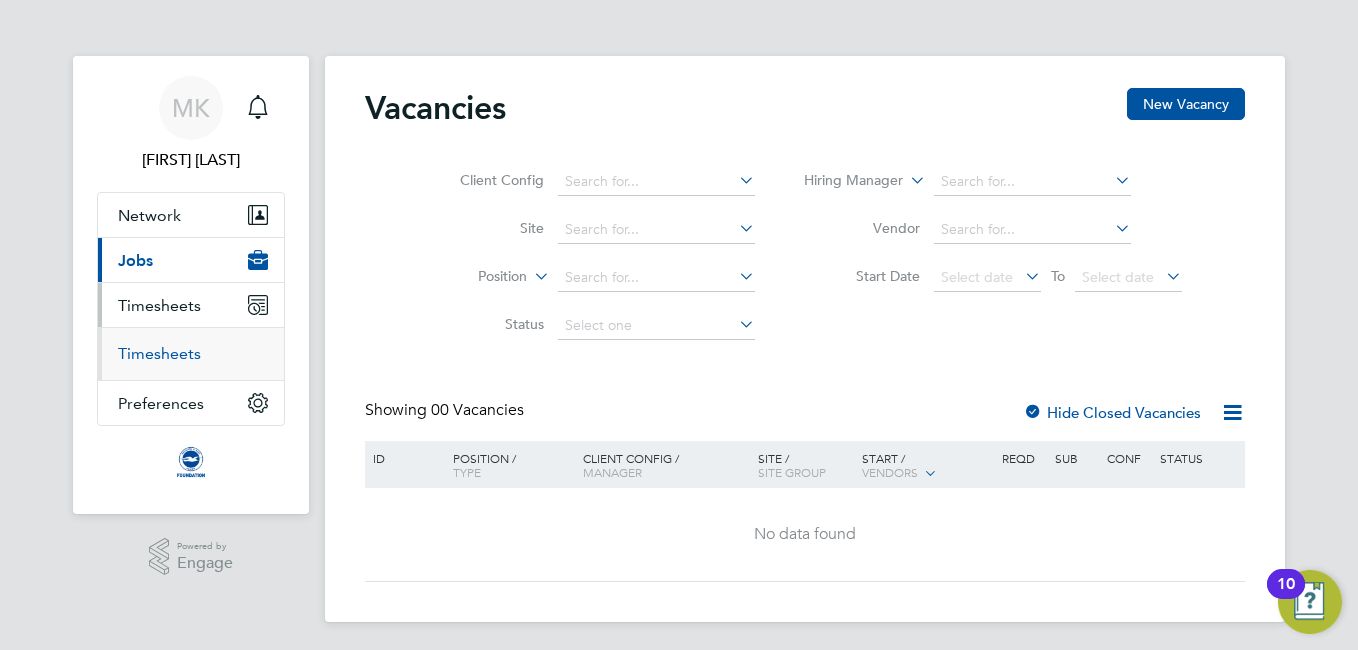 click on "Timesheets" at bounding box center [159, 353] 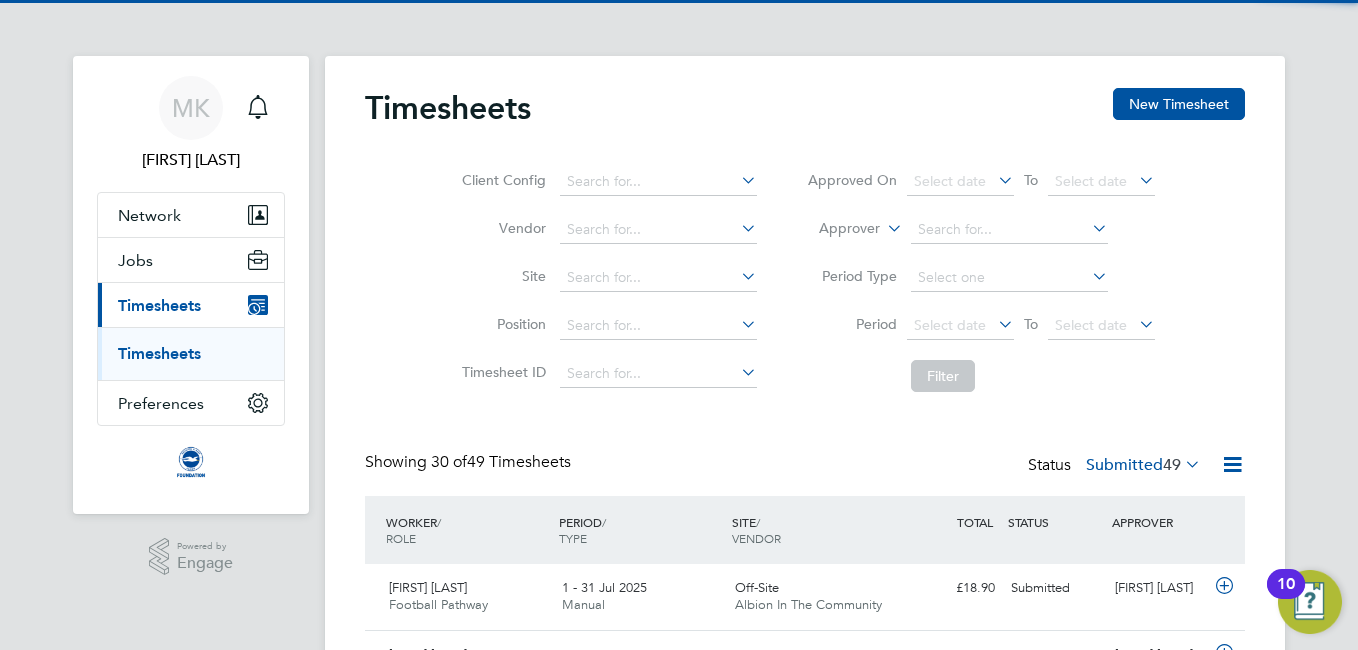 scroll, scrollTop: 10, scrollLeft: 10, axis: both 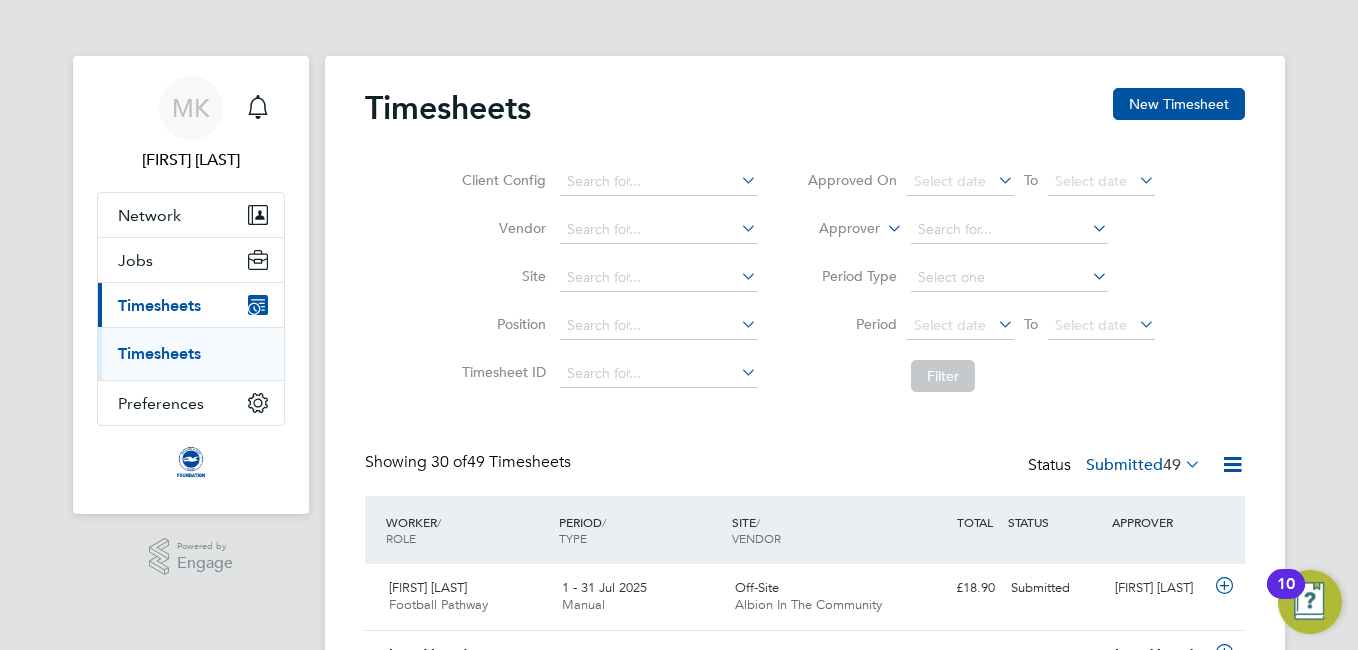 click 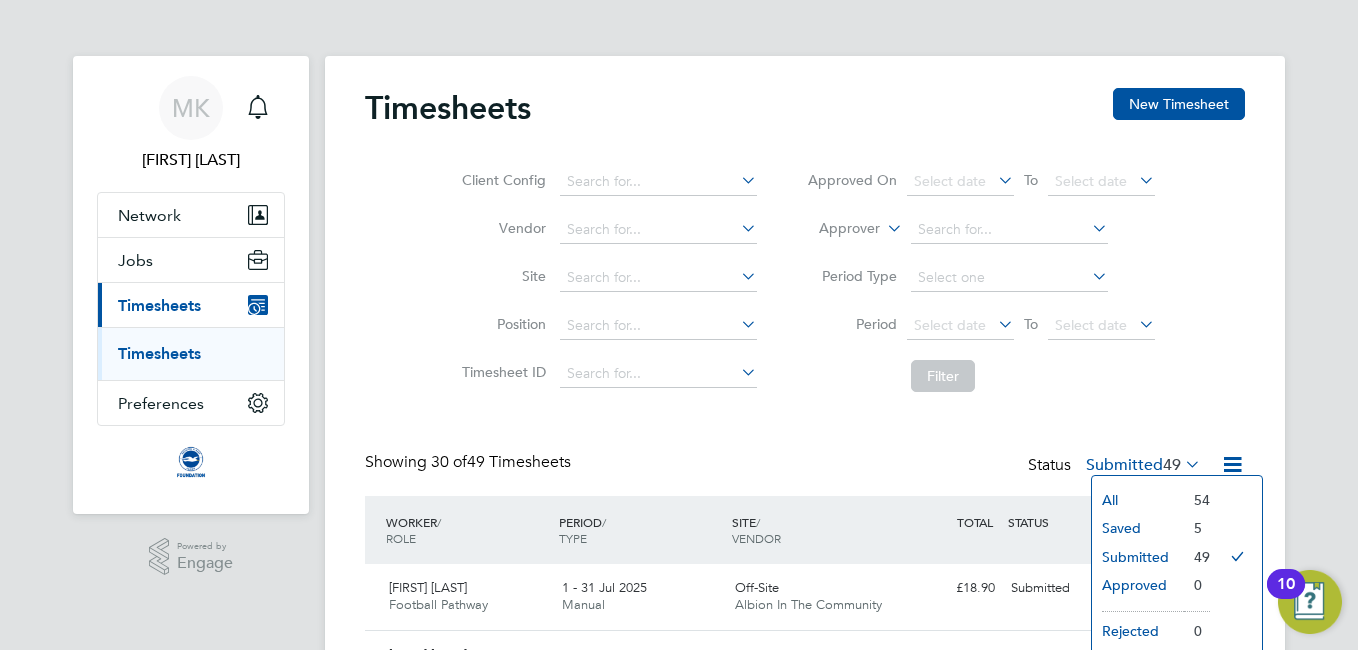 click on "Timesheets New Timesheet Client Config   Vendor   Site   Position   Timesheet ID   Approved On
Select date
To
Select date
Approver     Period Type   Period
Select date
To
Select date
Filter Showing   30 of  49 Timesheets Status  Submitted  49  WORKER  / ROLE WORKER  / PERIOD PERIOD  / TYPE SITE  / VENDOR TOTAL   TOTAL  / STATUS STATUS APPROVER Robert Monk Football Pathway   1 - 31 Jul 2025 1 - 31 Jul 2025 Manual Off-Site Albion In The Community £18.90 Submitted Submitted Matt Kelman James Muitt Football Pathway   1 - 31 Jul 2025 1 - 31 Jul 2025 Manual Off-Site Albion In The Community £813.44 Submitted Submitted Matt Kelman Daniel Breach Football Pathway   1 - 31 Jul 2025 1 - 31 Jul 2025 Manual Off-Site Albion In The Community £162.80 Submitted Submitted Matt Kelman Sam Wooff Football Pathway   1 - 31 Jul 2025 1 - 31 Jul 2025 Manual Off-Site Albion In The Community £667.80 Submitted Submitted Matt Kelman Stuart Green Football Pathway   1 - 31 Jul 2025 Manual" 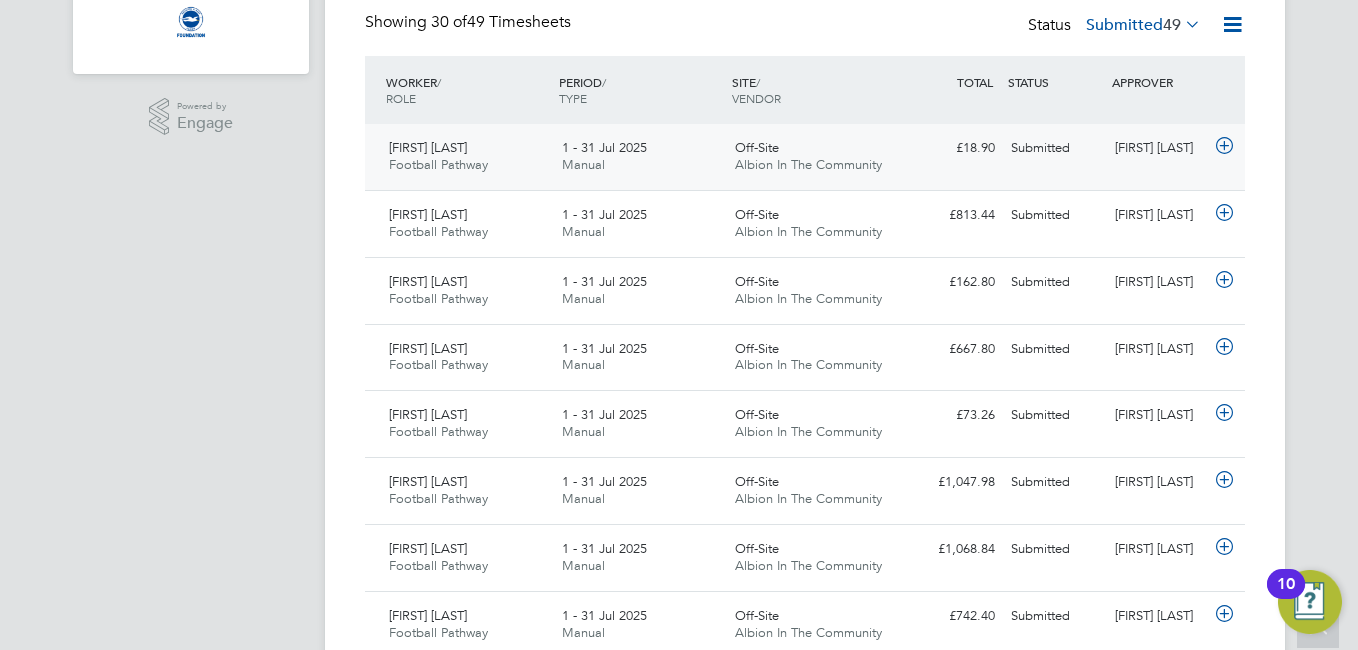 click on "Submitted" 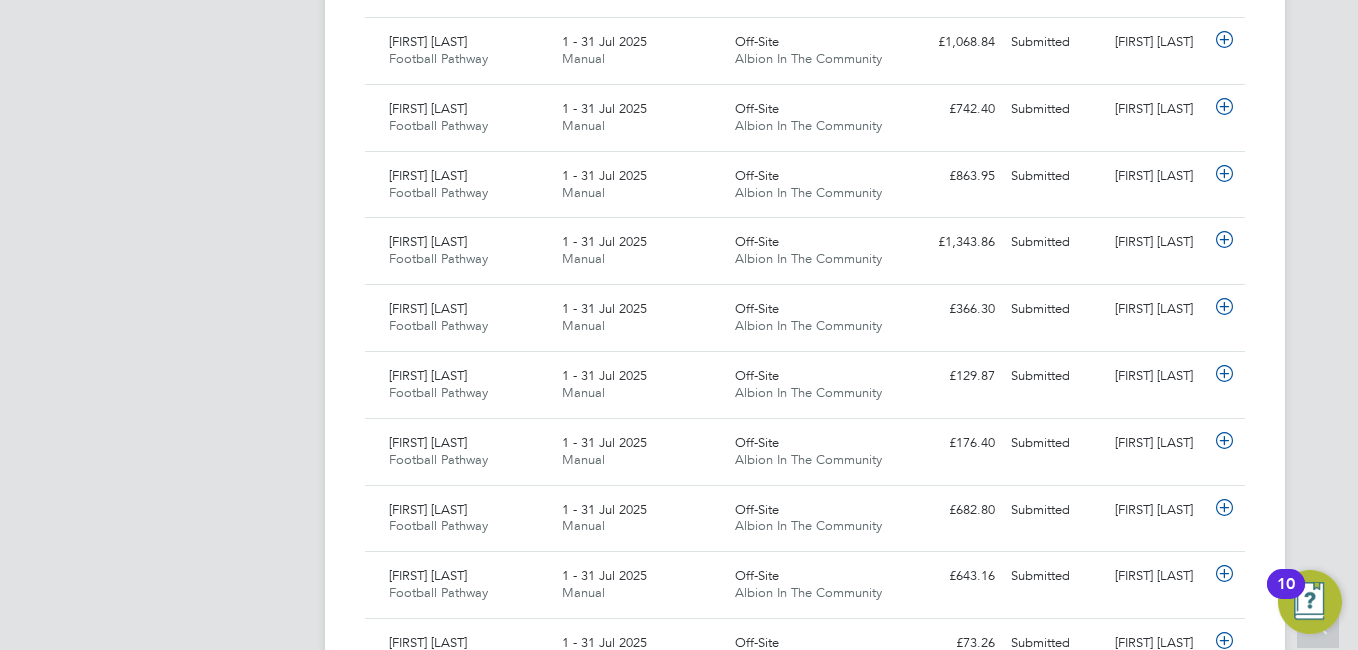 scroll, scrollTop: 1160, scrollLeft: 0, axis: vertical 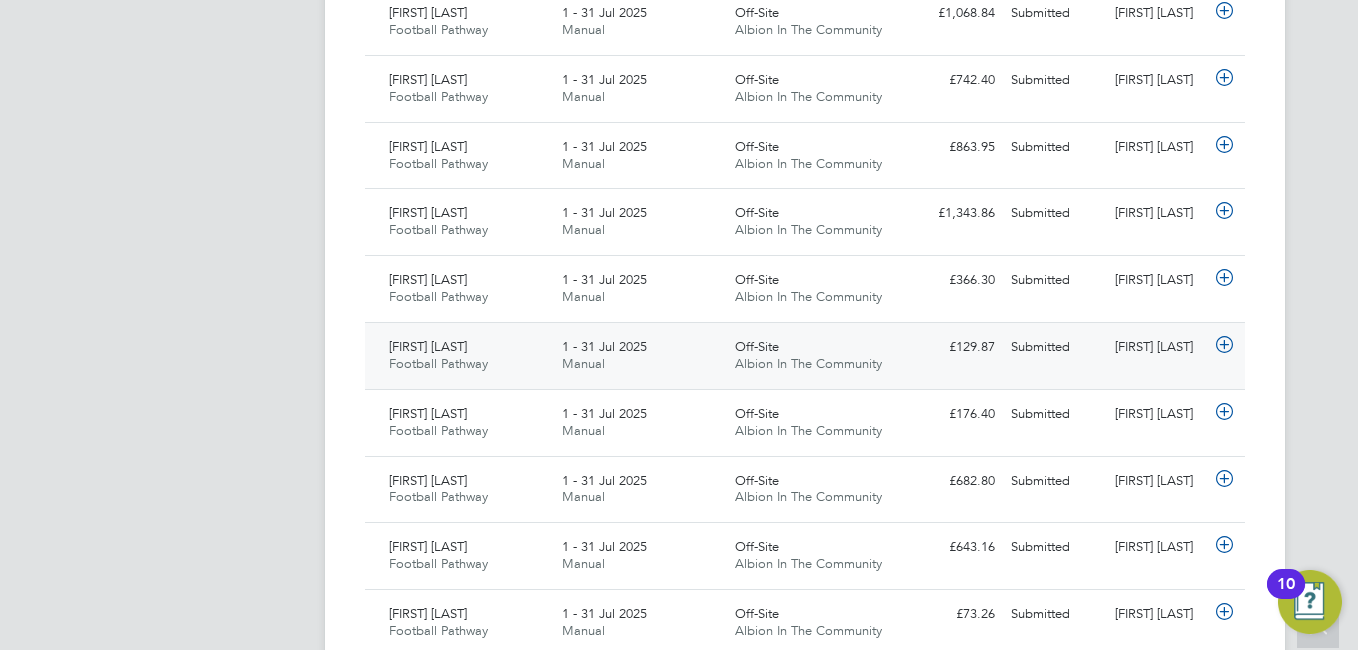 click on "£129.87 Submitted" 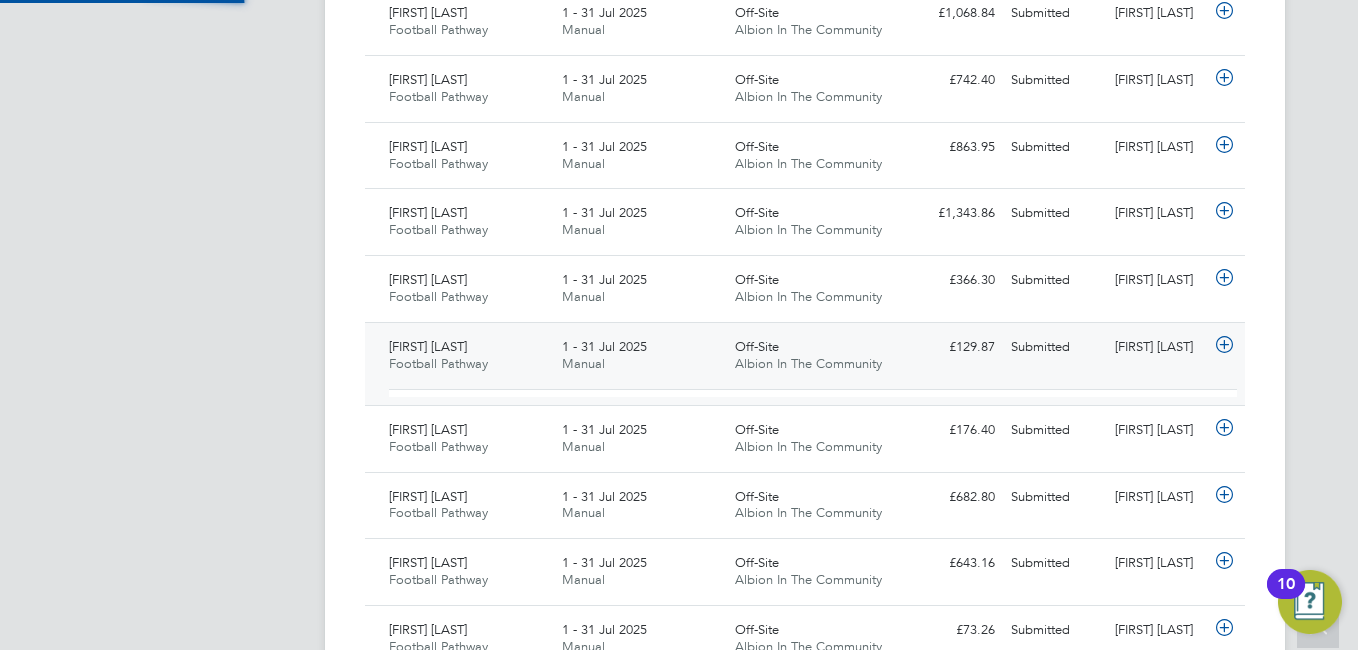 scroll, scrollTop: 10, scrollLeft: 10, axis: both 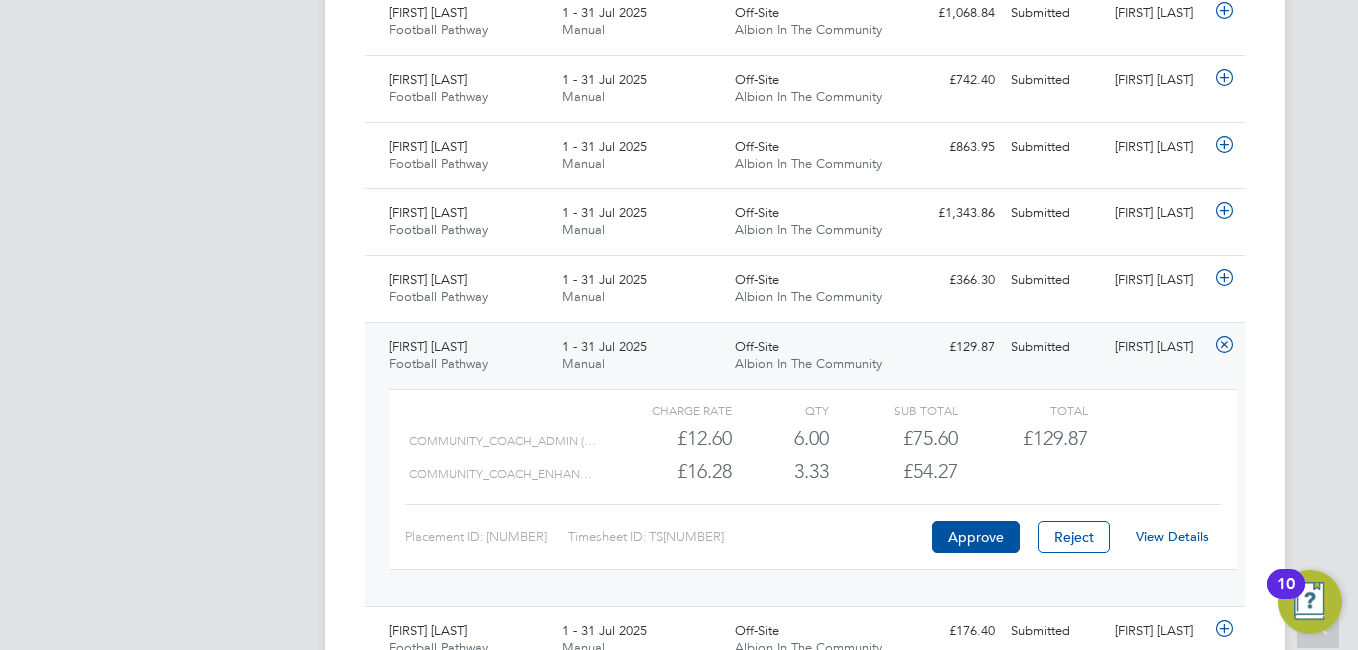 click on "View Details" 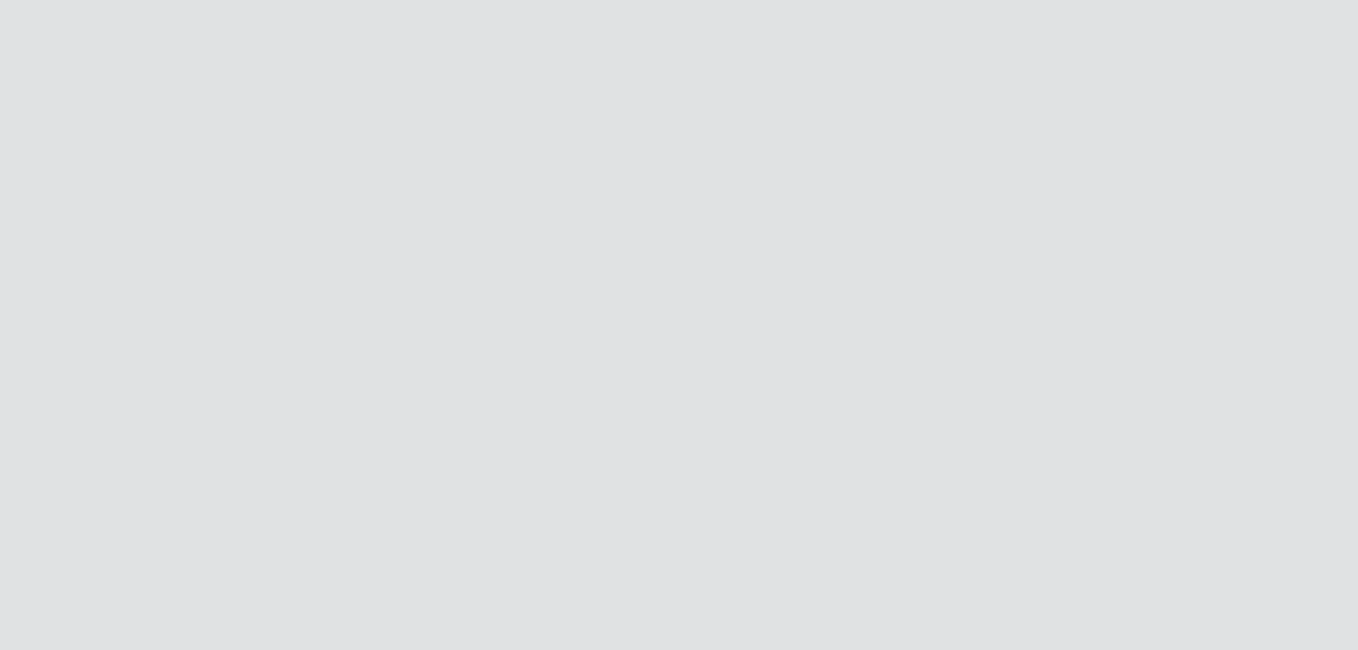 scroll, scrollTop: 0, scrollLeft: 0, axis: both 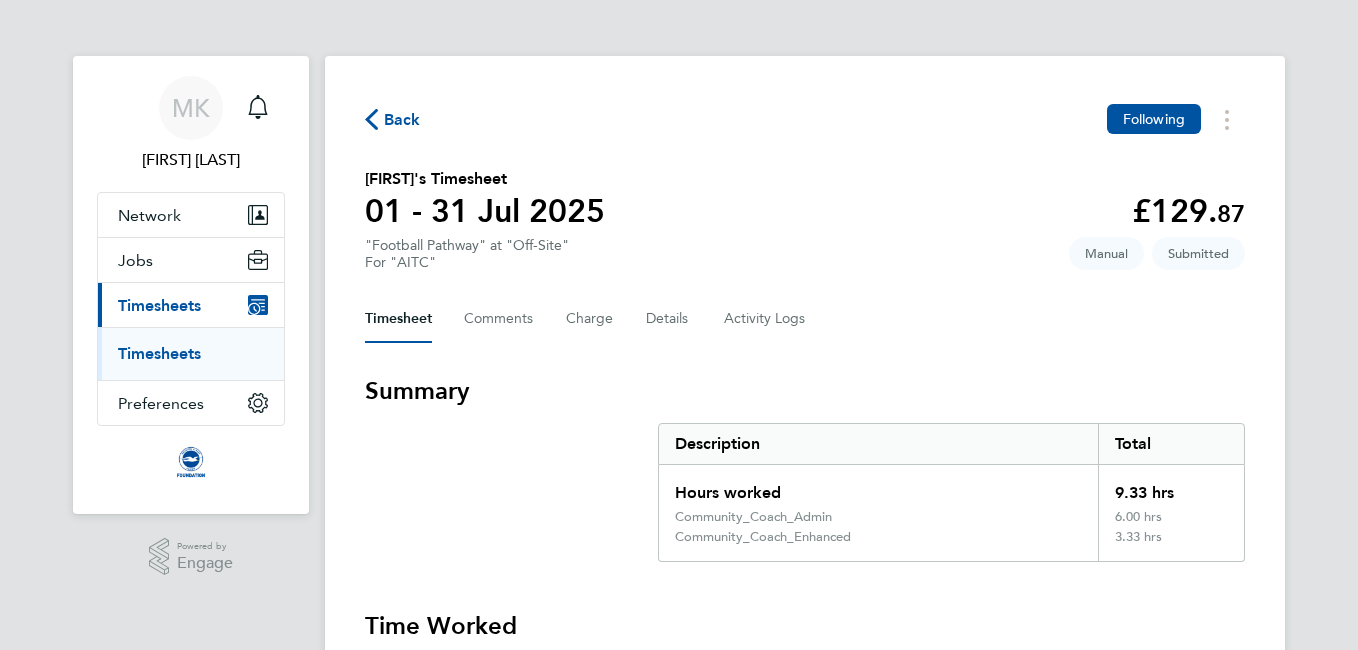 type 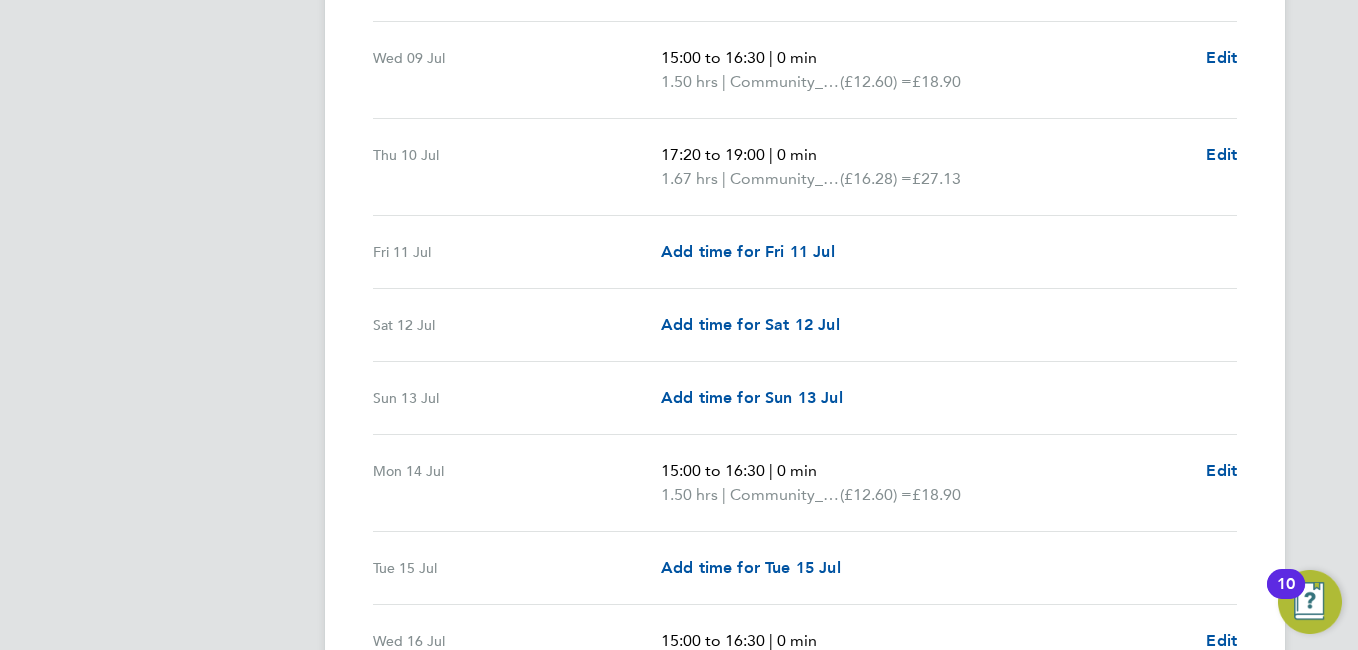 scroll, scrollTop: 1240, scrollLeft: 0, axis: vertical 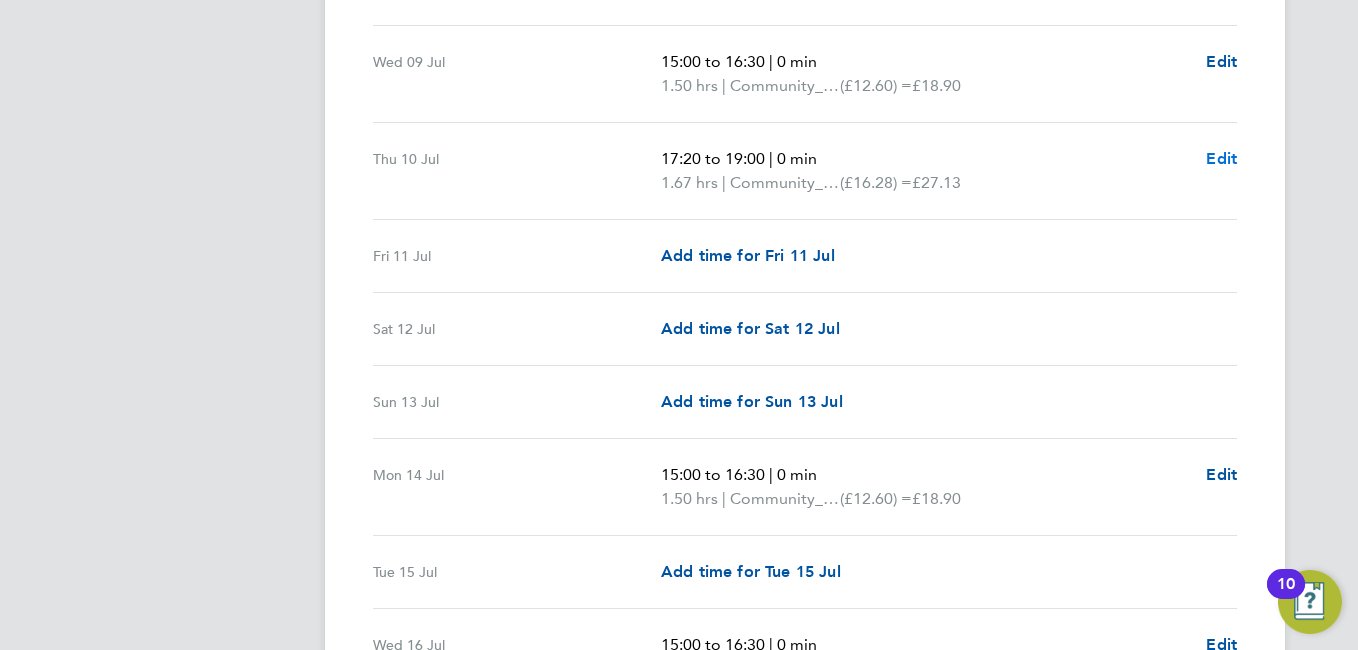 click on "Edit" at bounding box center (1221, 158) 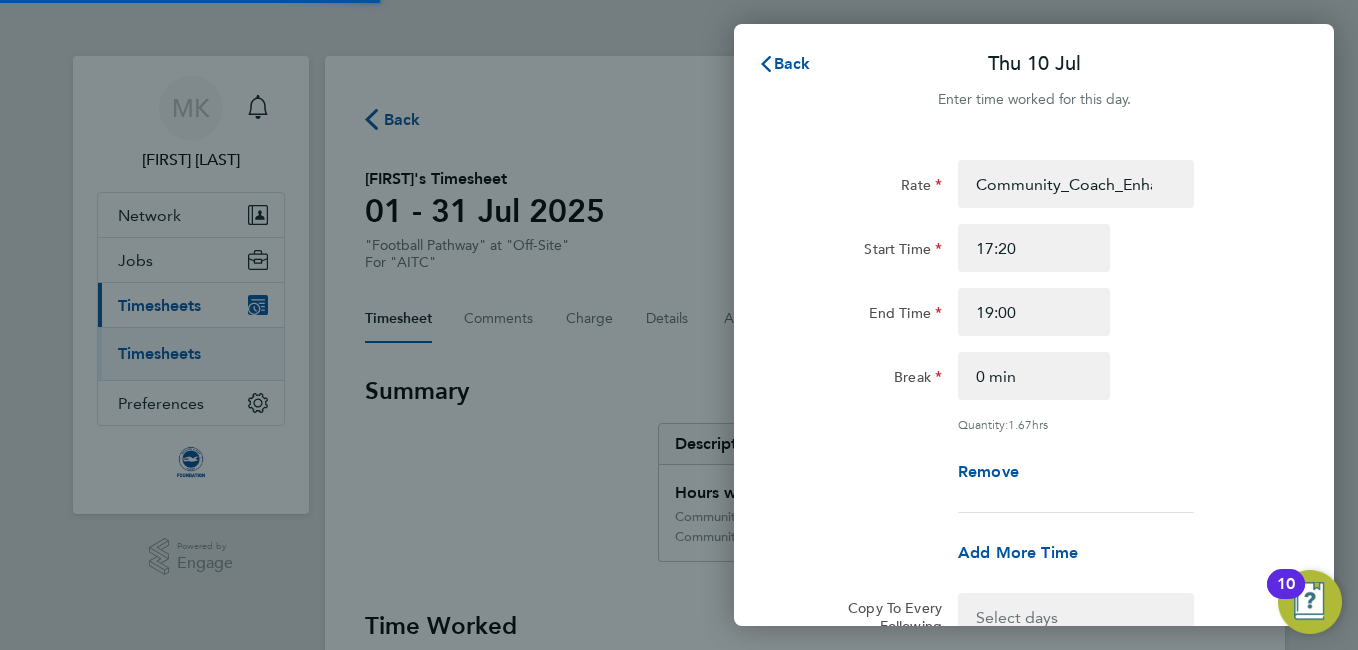 scroll, scrollTop: 0, scrollLeft: 0, axis: both 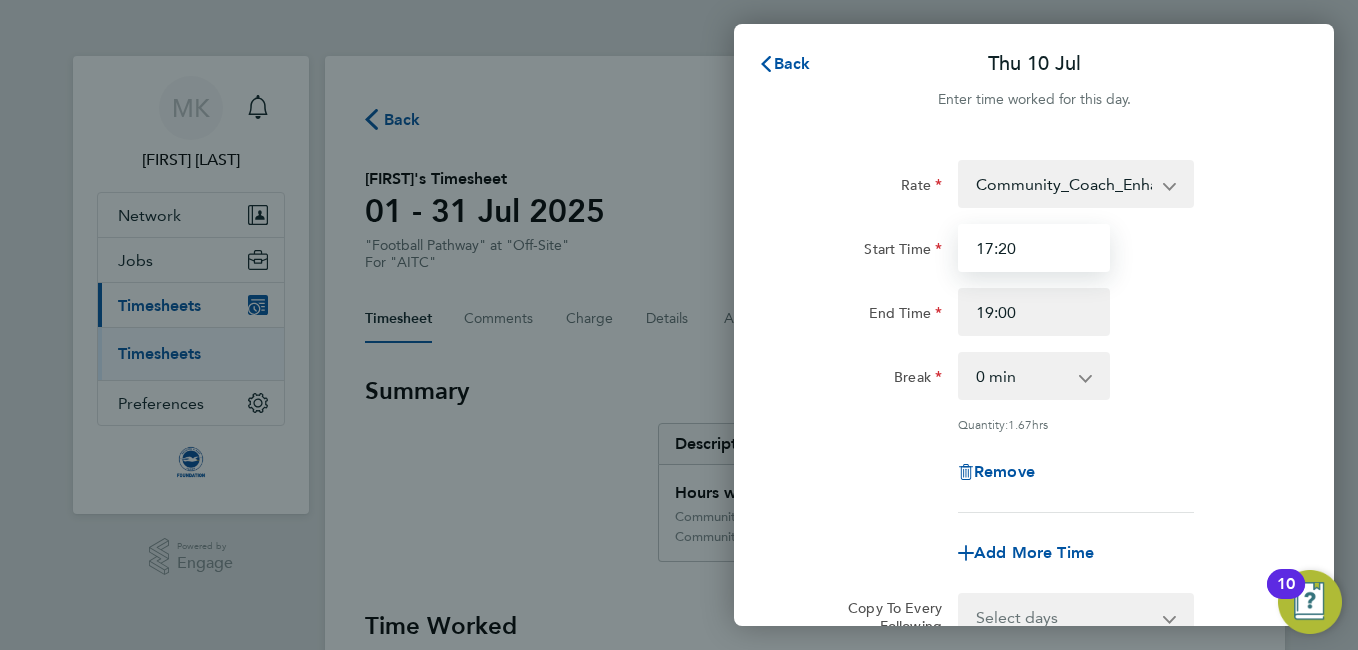 click on "17:20" at bounding box center (1034, 248) 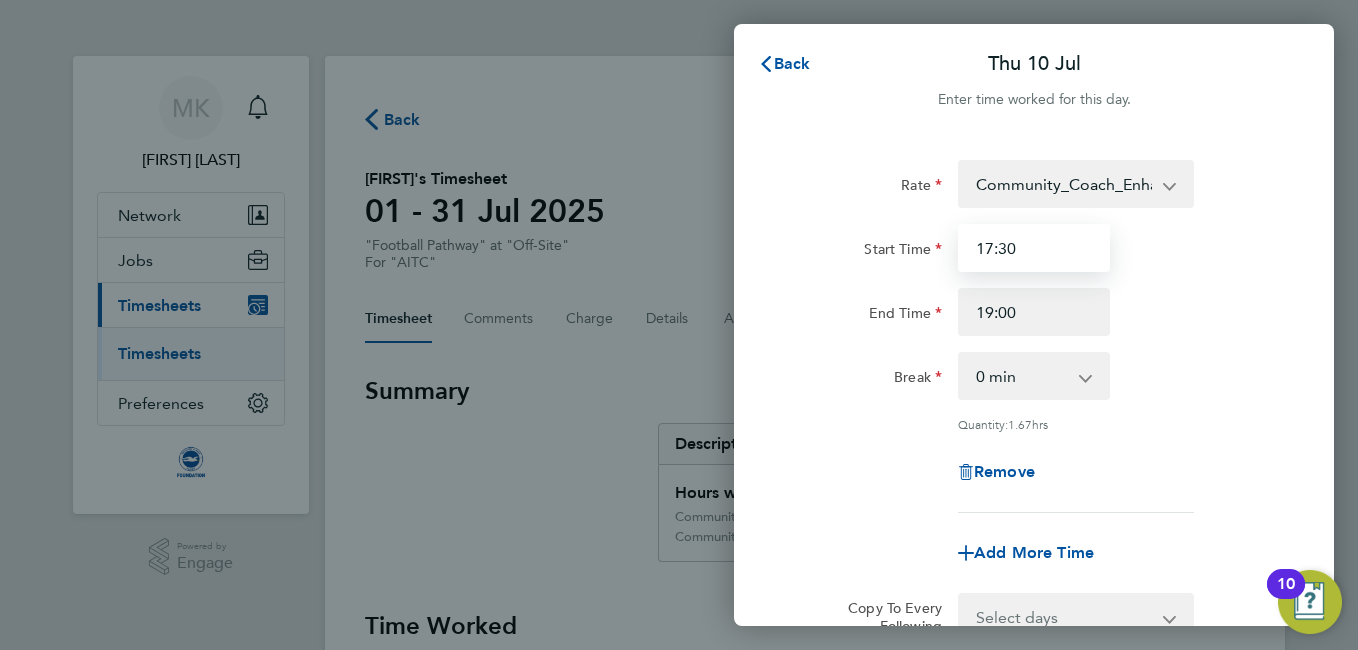 type on "17:30" 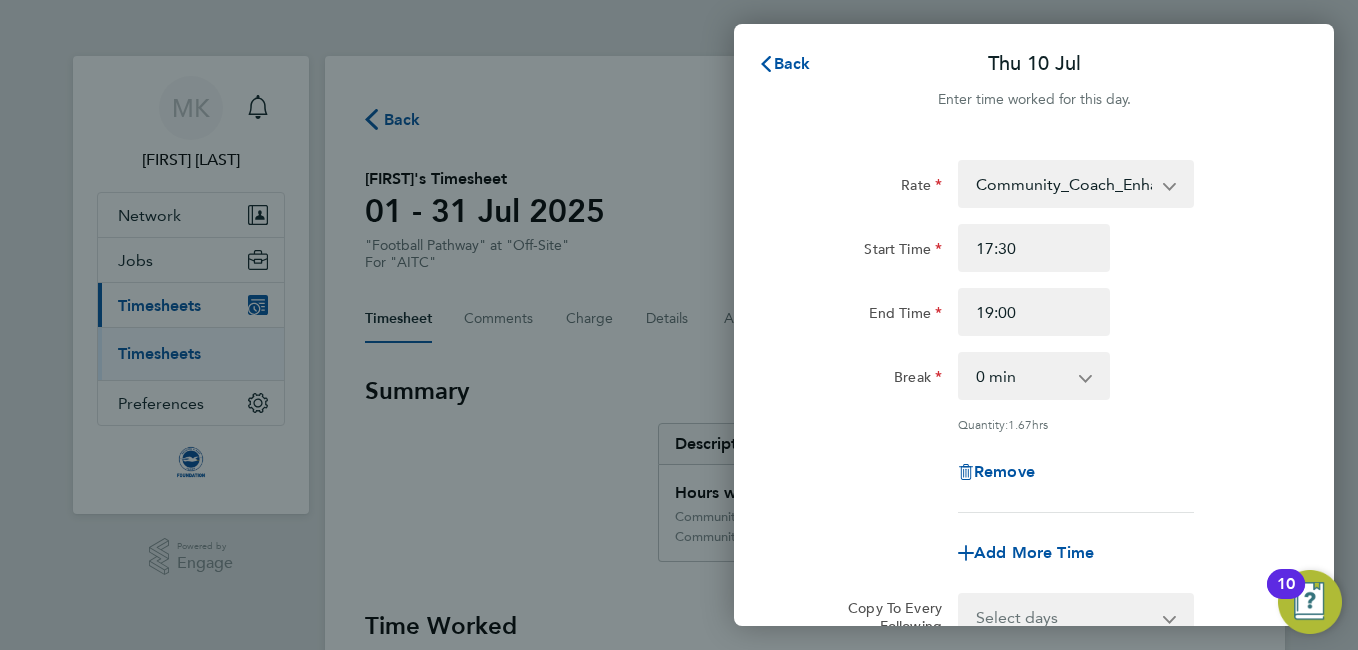 click on "Remove" 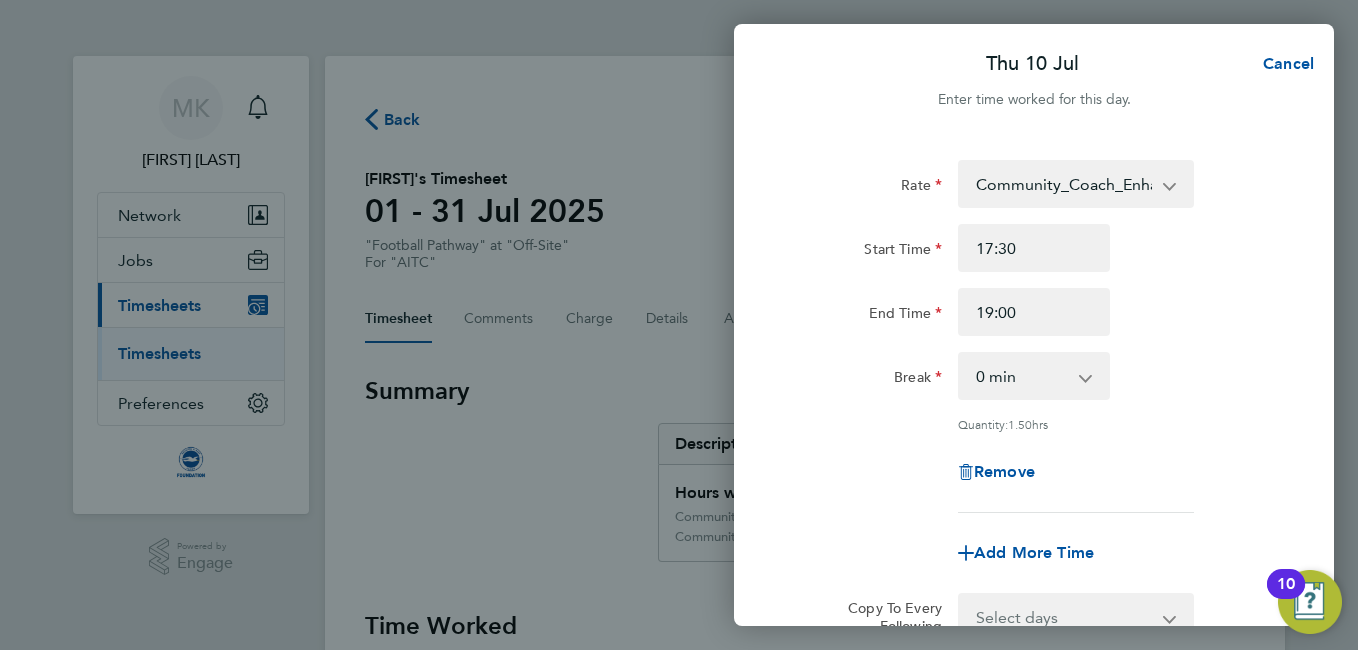 click on "Remove" 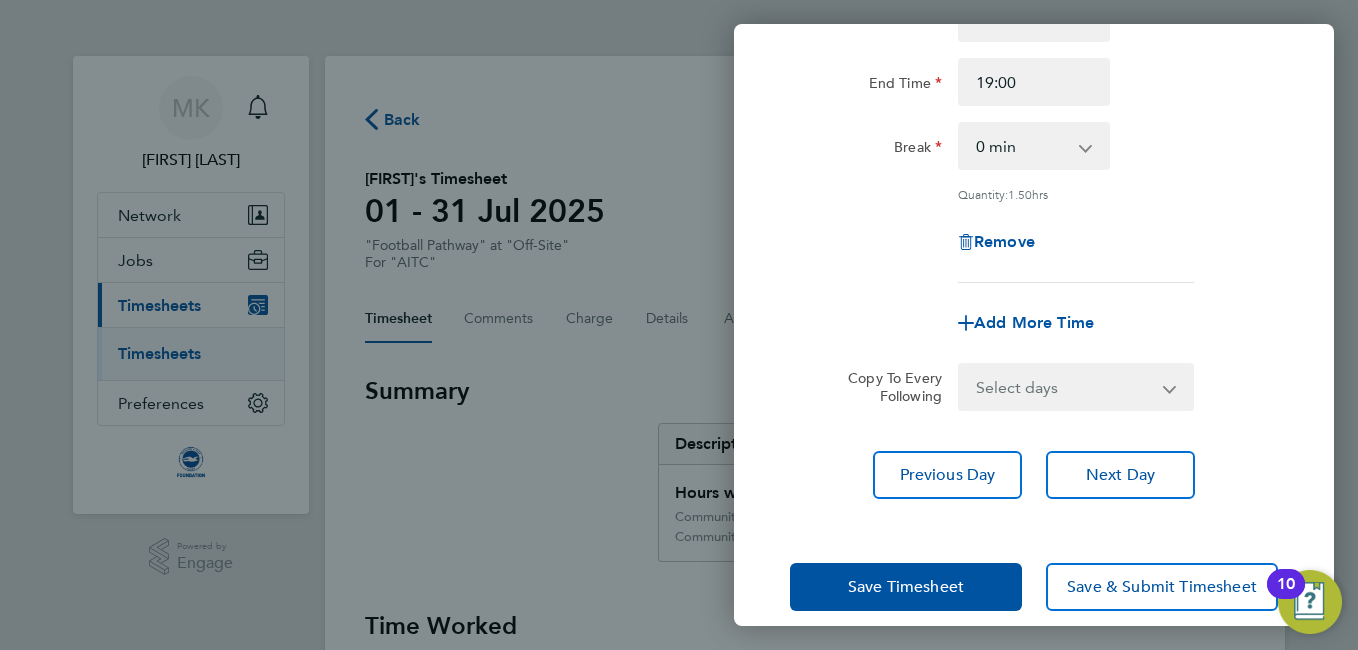 scroll, scrollTop: 253, scrollLeft: 0, axis: vertical 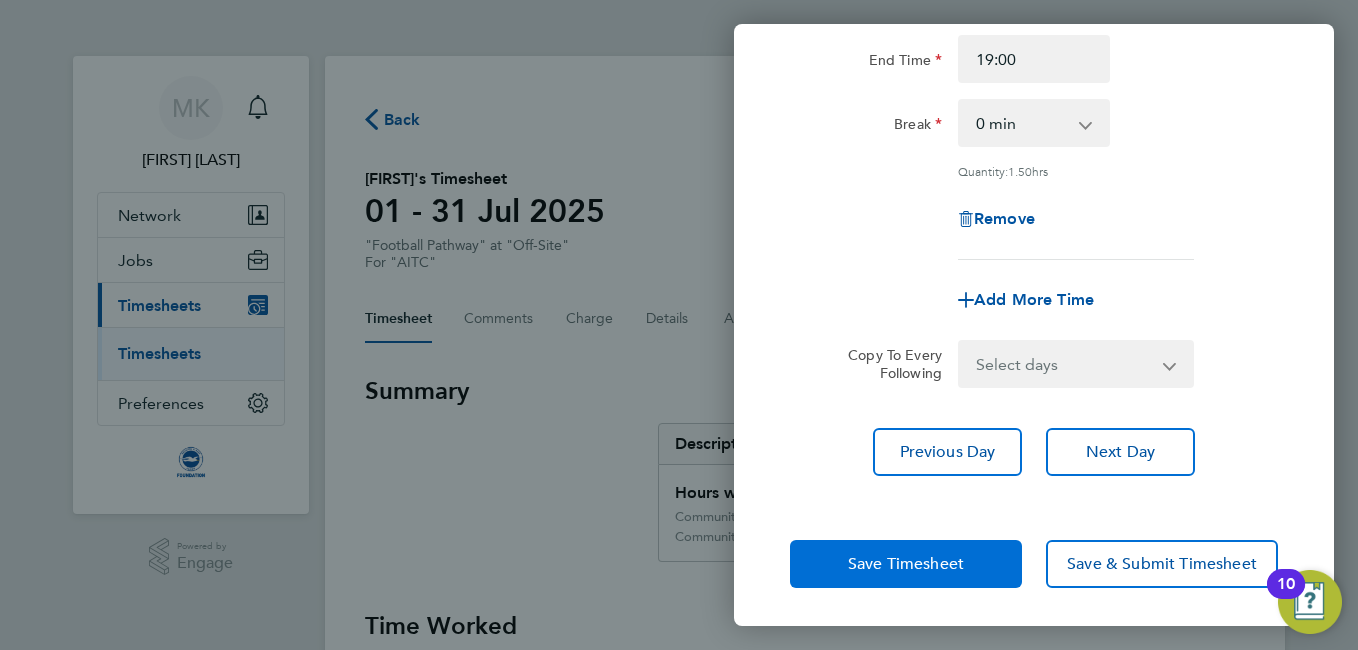 click on "Save Timesheet" 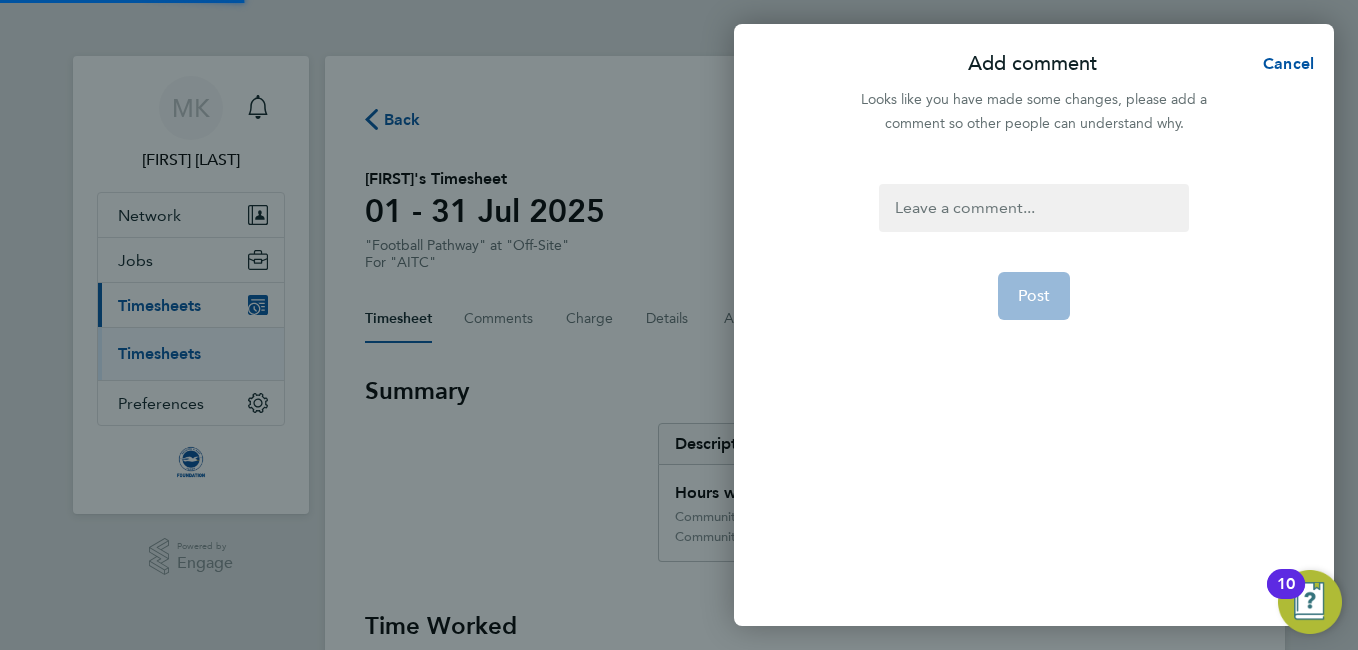 click at bounding box center (1033, 208) 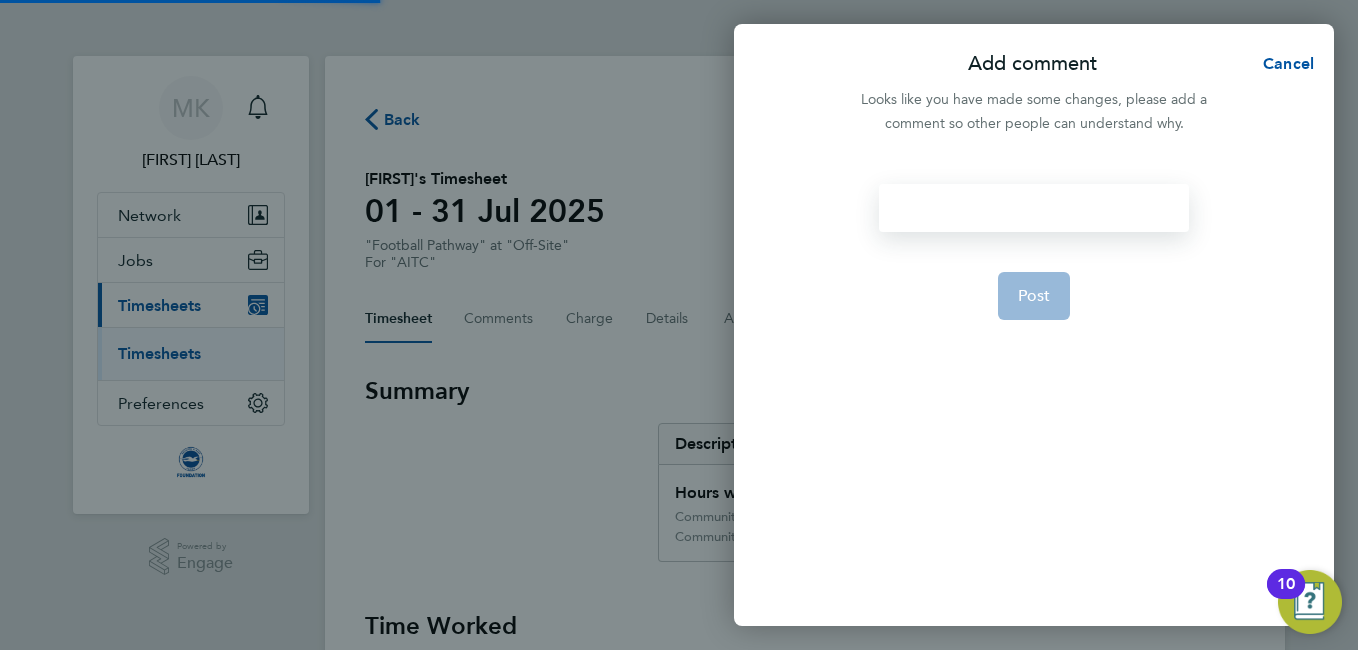 click at bounding box center [1033, 208] 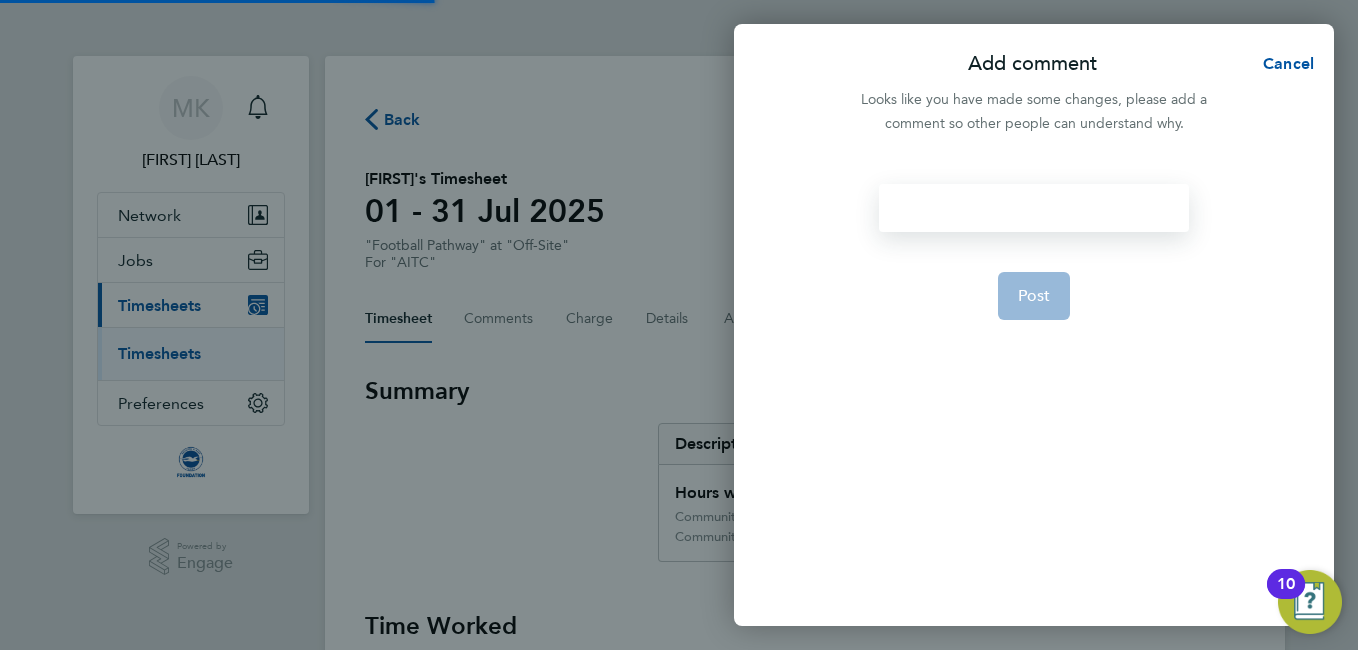 click at bounding box center (1033, 208) 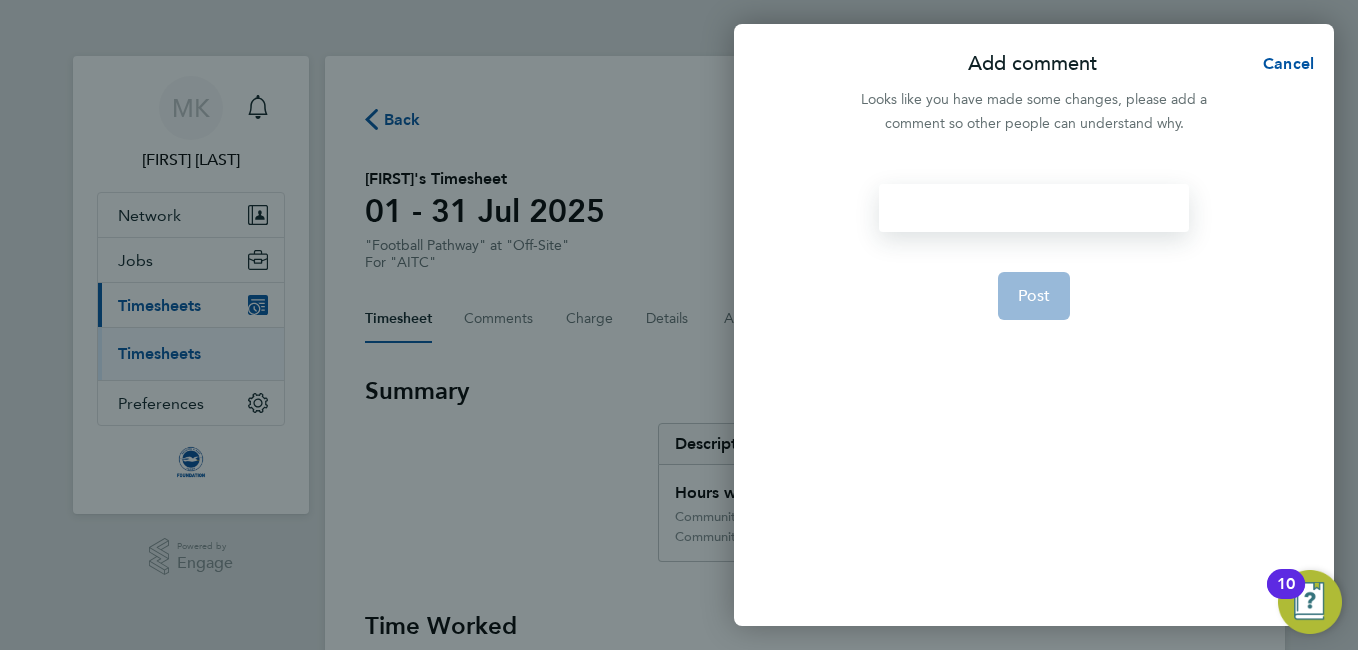 type 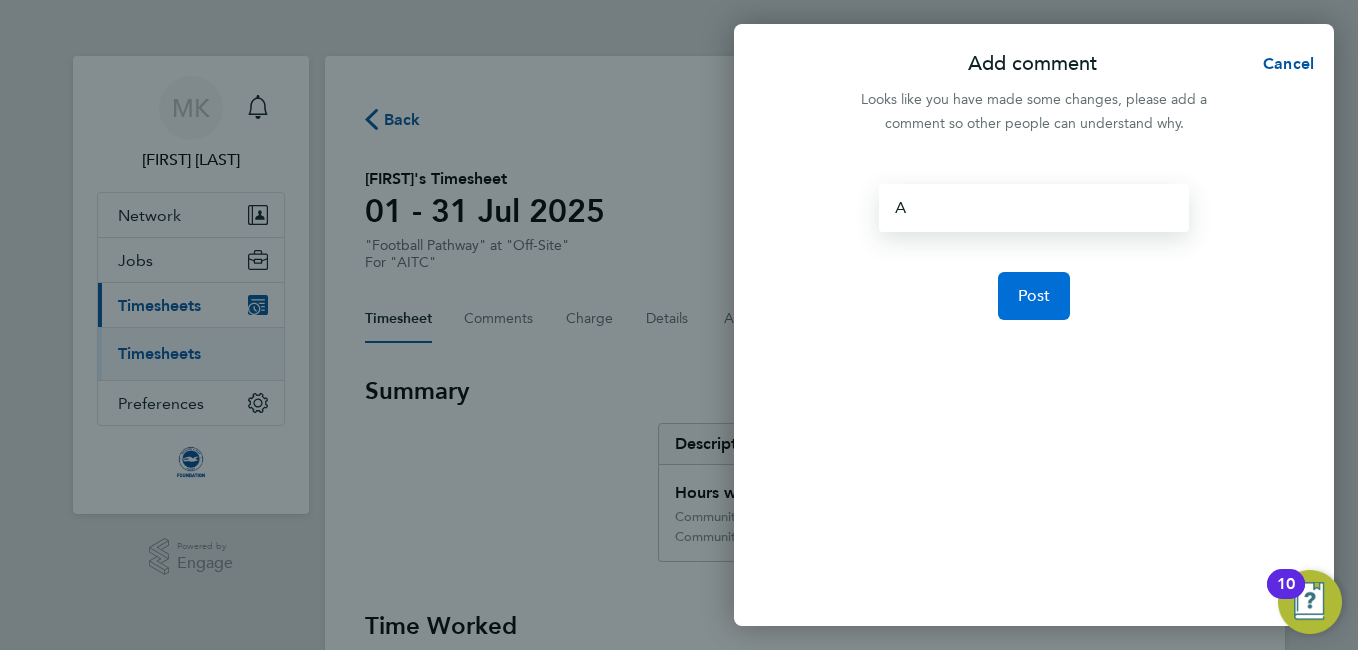 click on "Post" 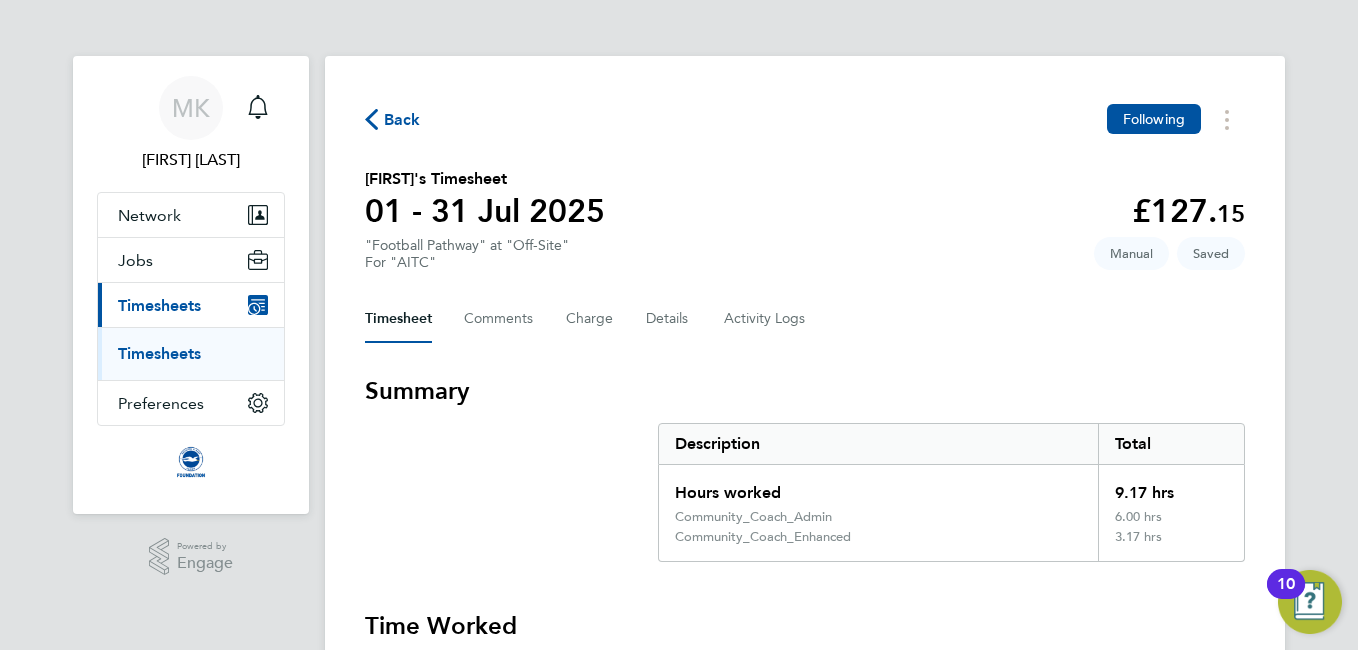 click on "Summary   Description   Total   Hours worked   9.17 hrs   Community_Coach_Admin   6.00 hrs   Community_Coach_Enhanced   3.17 hrs   Time Worked   Tue 01 Jul   Add time for Tue 01 Jul   Add time for Tue 01 Jul   Wed 02 Jul   Add time for Wed 02 Jul   Add time for Wed 02 Jul   Thu 03 Jul   Add time for Thu 03 Jul   Add time for Thu 03 Jul   Fri 04 Jul   Add time for Fri 04 Jul   Add time for Fri 04 Jul   Sat 05 Jul   Add time for Sat 05 Jul   Add time for Sat 05 Jul   Sun 06 Jul   Add time for Sun 06 Jul   Add time for Sun 06 Jul   Mon 07 Jul   15:00 to 16:30   |   0 min   1.50 hrs   |   Community_Coach_Admin   (£12.60) =   £18.90   Edit   Tue 08 Jul   Add time for Tue 08 Jul   Add time for Tue 08 Jul   Wed 09 Jul   15:00 to 16:30   |   0 min   1.50 hrs   |   Community_Coach_Admin   (£12.60) =   £18.90   Edit   Thu 10 Jul   17:30 to 19:00   |   0 min   1.50 hrs   |   Community_Coach_Enhanced   (£16.28) =   £24.42   Edit   Fri 11 Jul   Add time for Fri 11 Jul   Add time for Fri 11 Jul   Sat 12 Jul   |   |" at bounding box center [805, 1768] 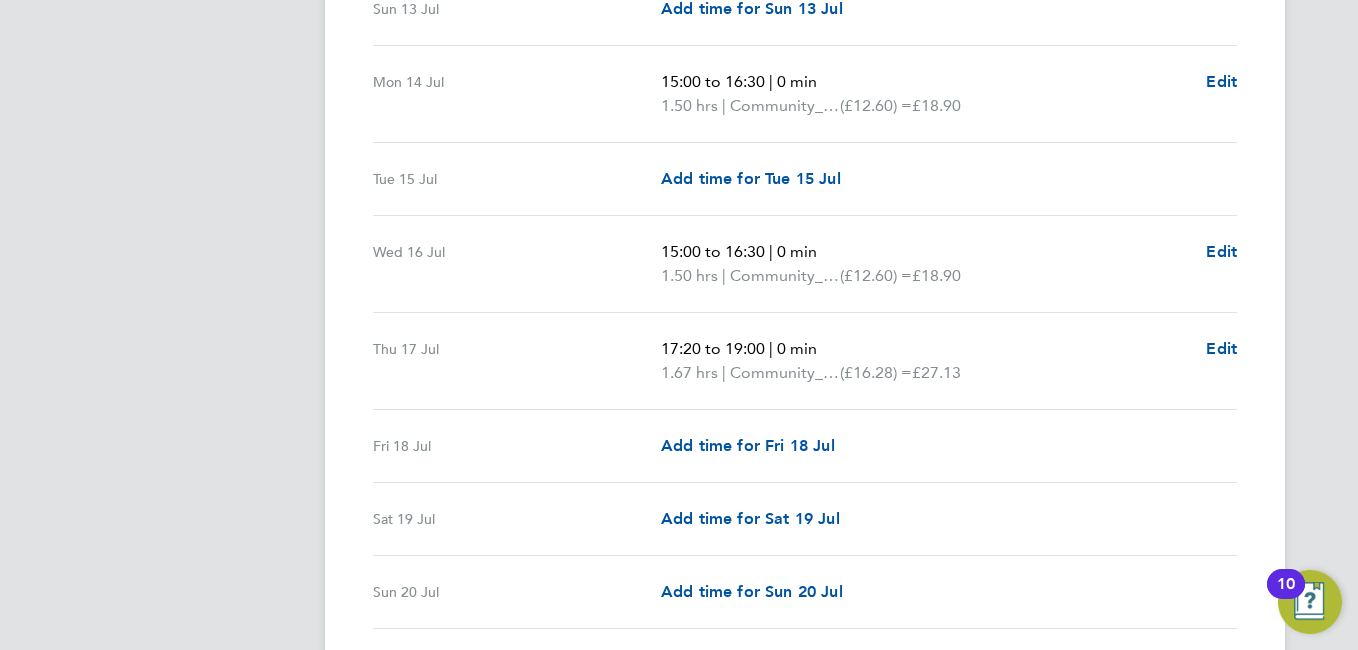 scroll, scrollTop: 1640, scrollLeft: 0, axis: vertical 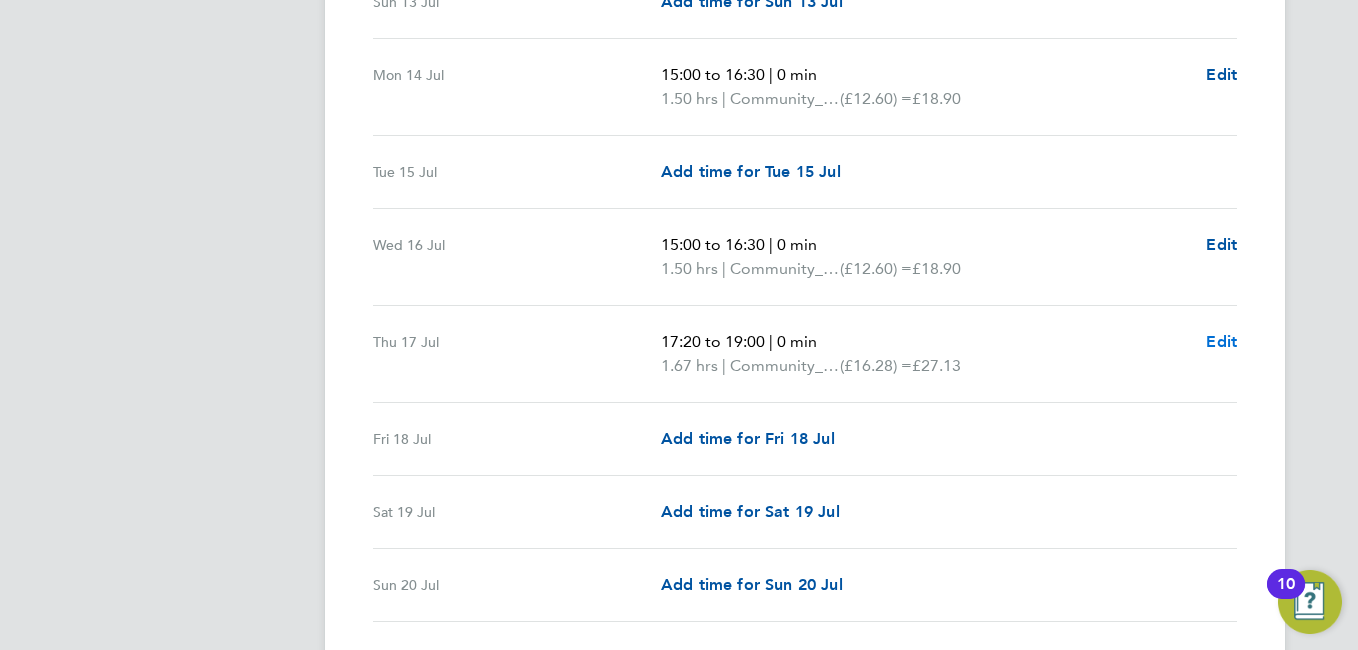 click on "Edit" at bounding box center (1221, 341) 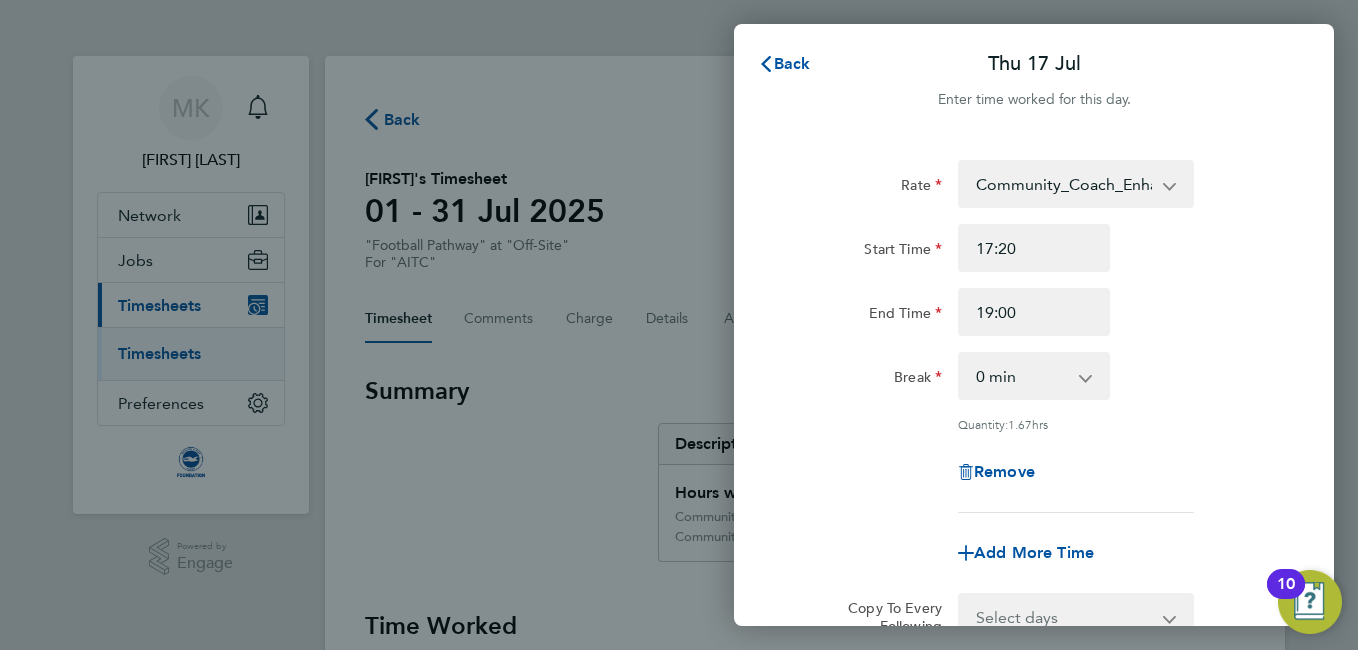 scroll, scrollTop: 0, scrollLeft: 0, axis: both 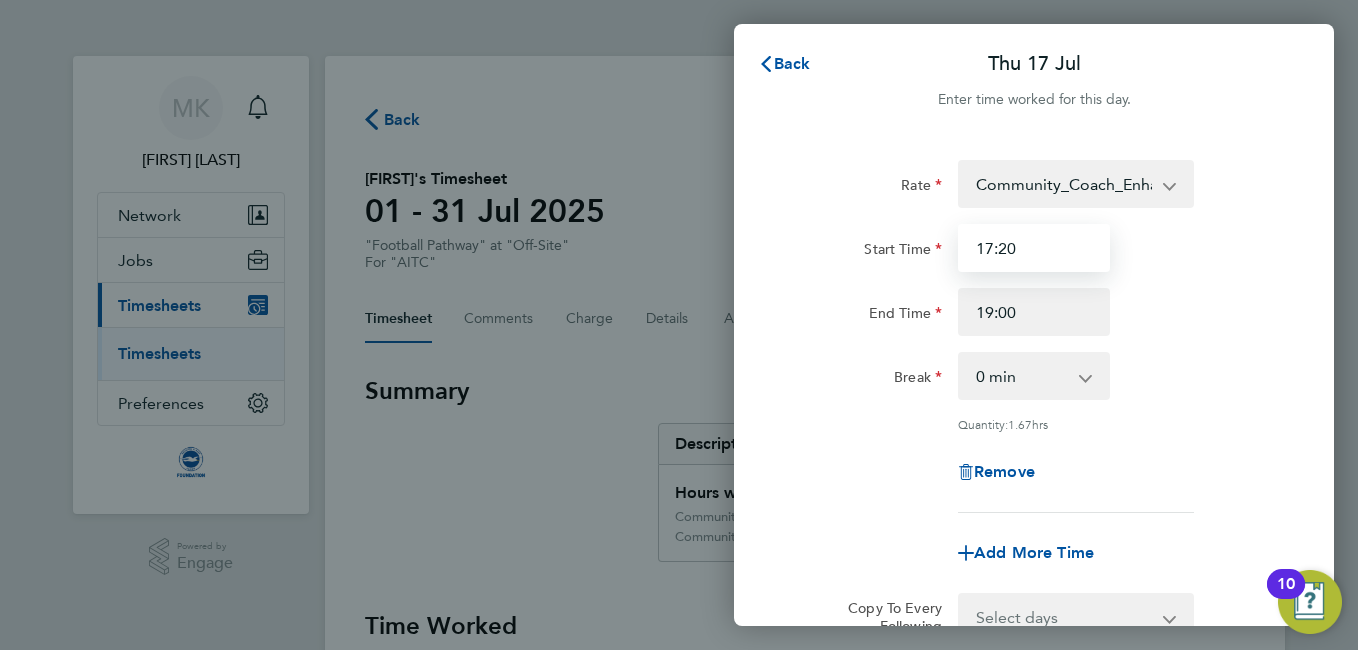 click on "17:20" at bounding box center [1034, 248] 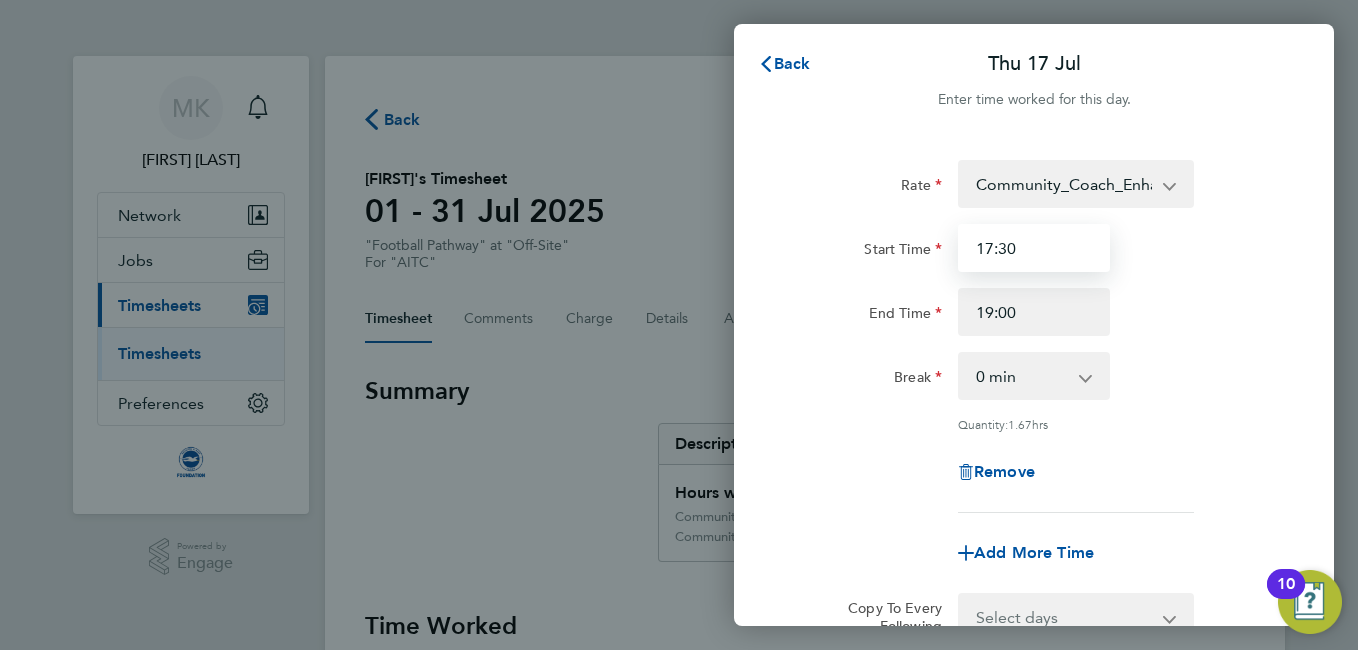type on "17:30" 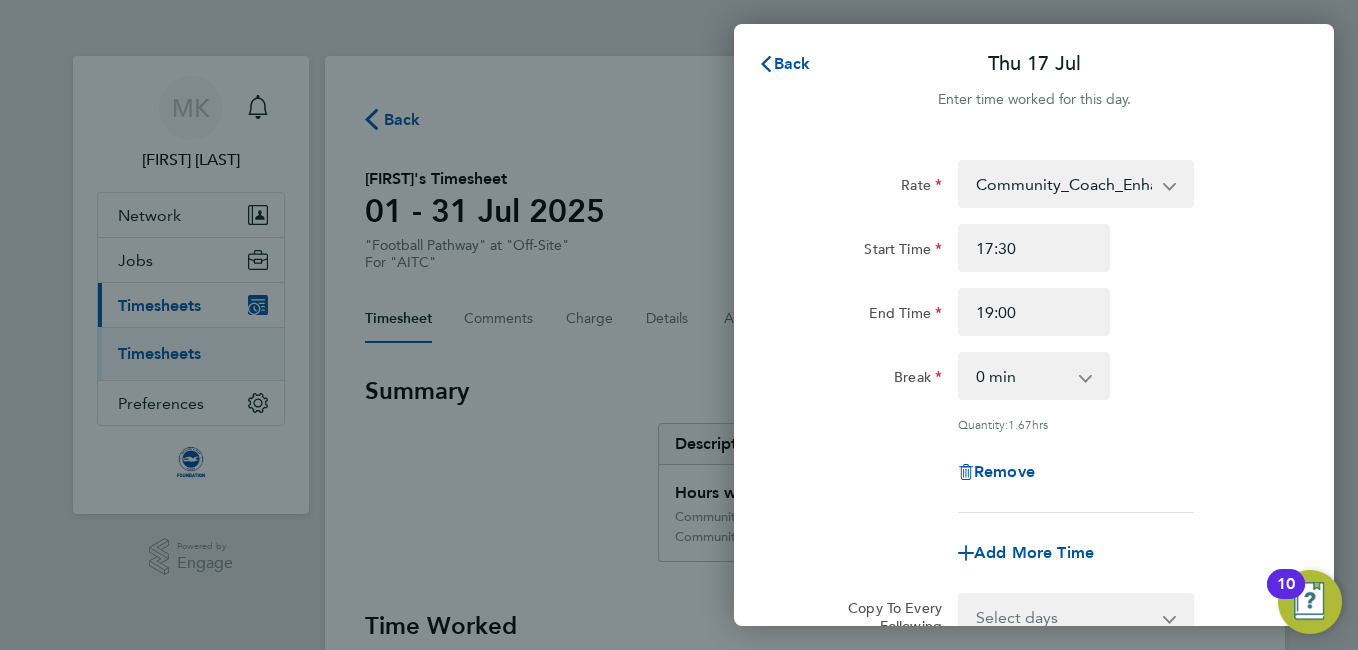 click on "Remove" 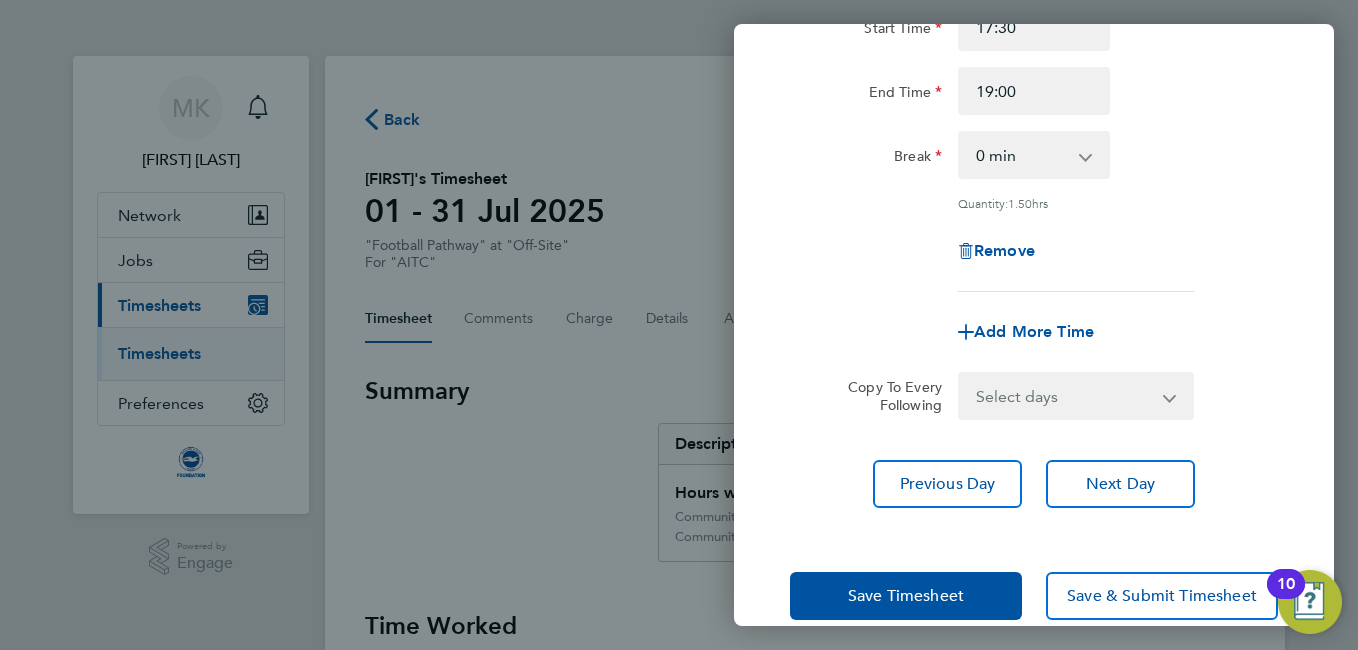 scroll, scrollTop: 253, scrollLeft: 0, axis: vertical 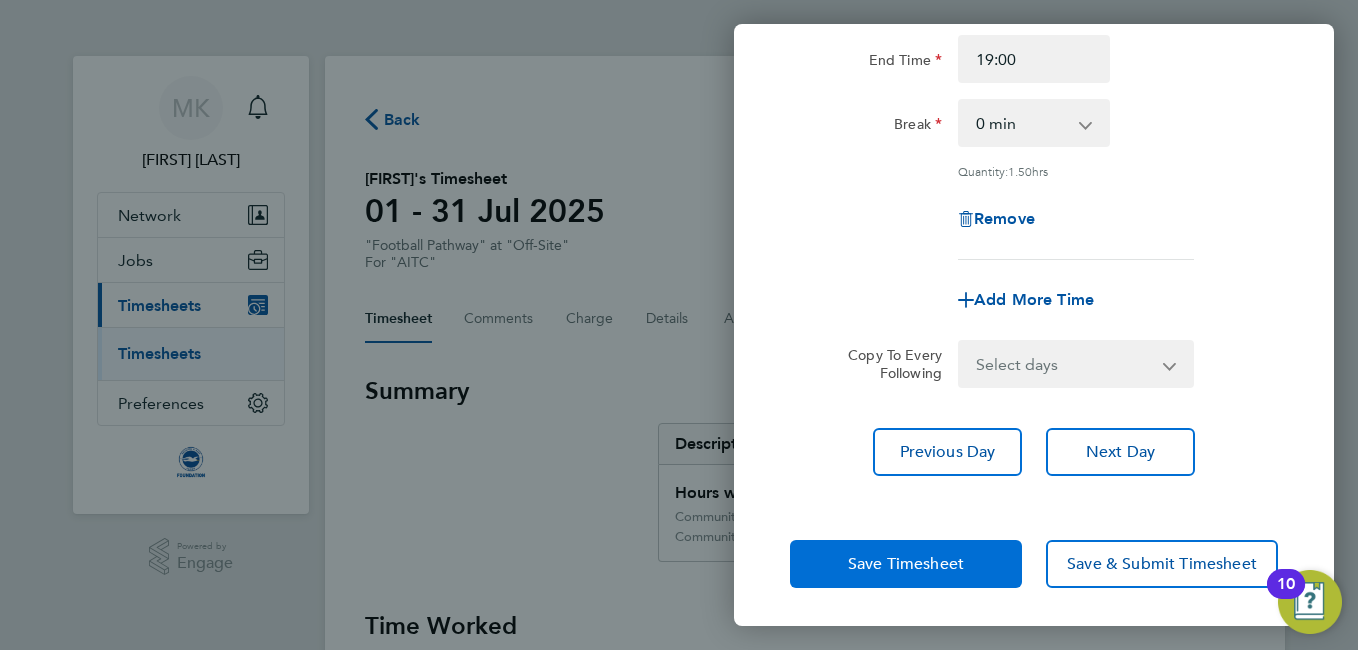 click on "Save Timesheet" 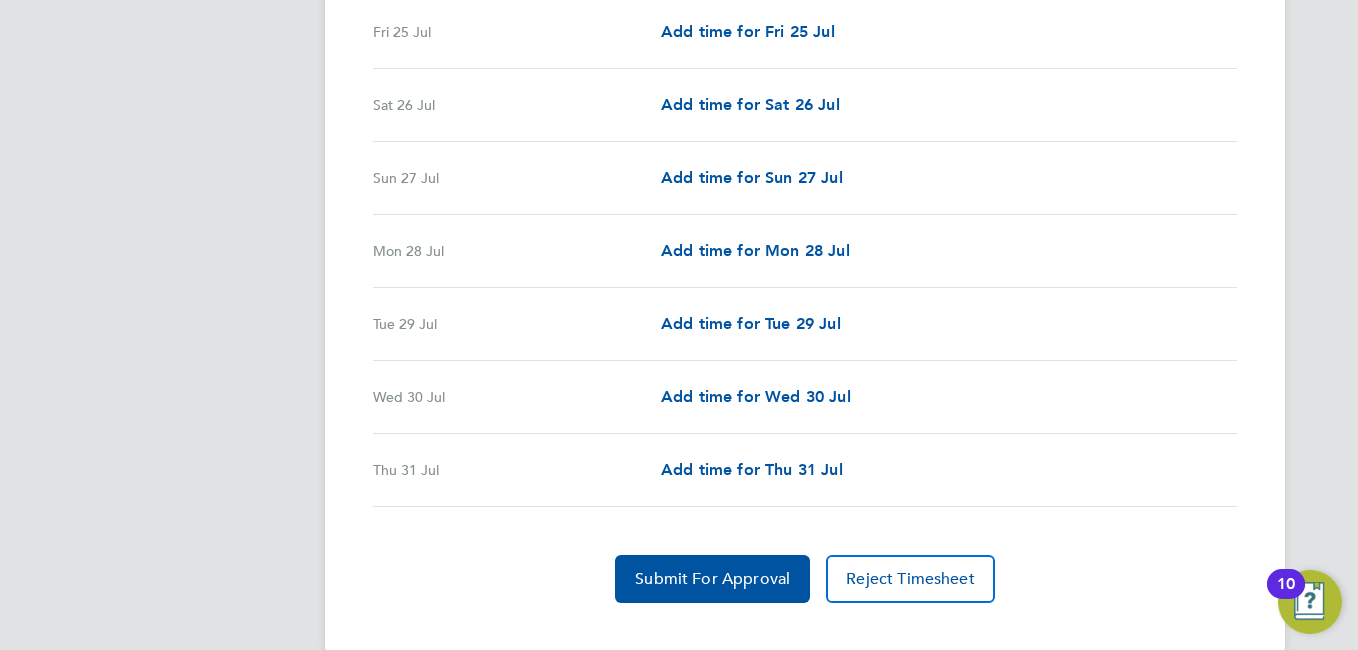 scroll, scrollTop: 2560, scrollLeft: 0, axis: vertical 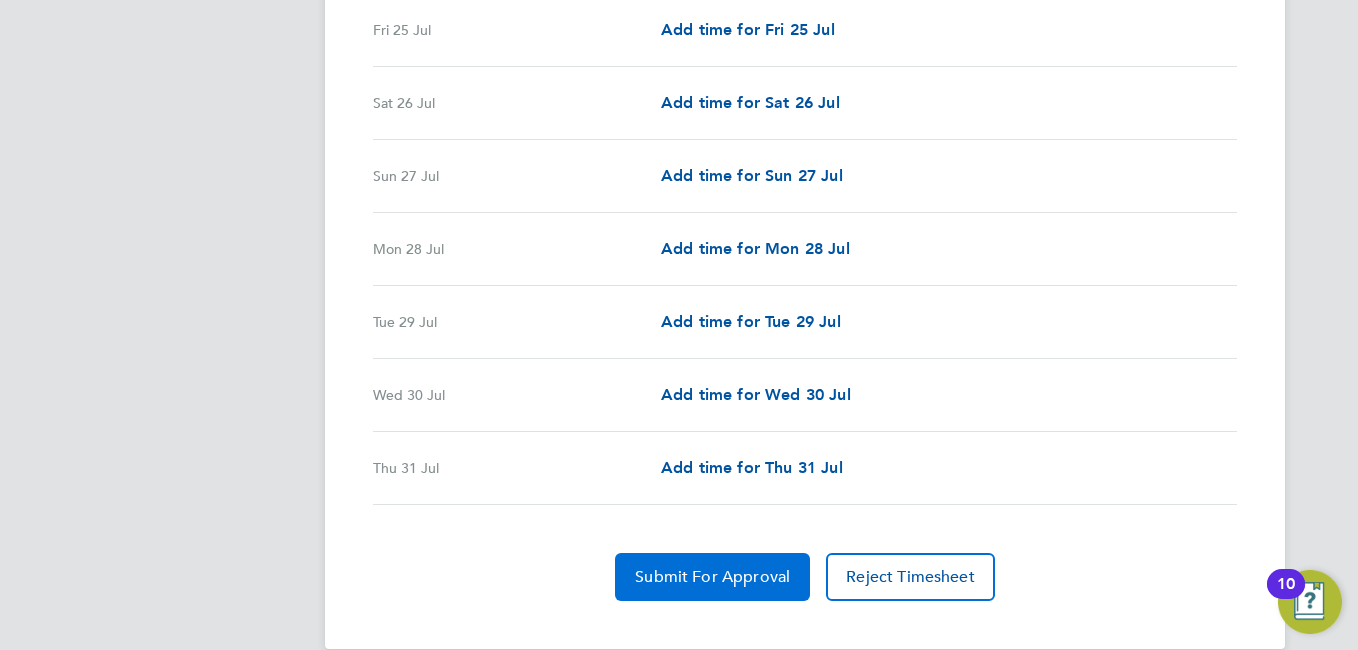 click on "Submit For Approval" 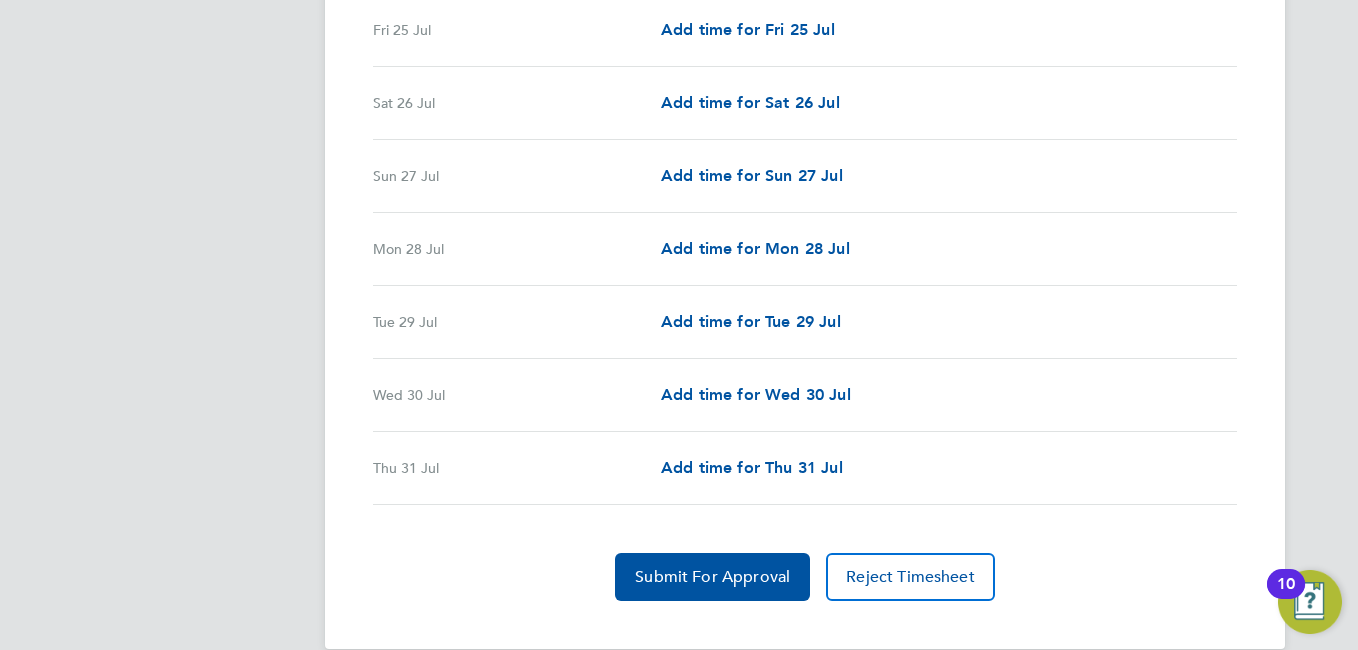 click on "Submit For Approval" 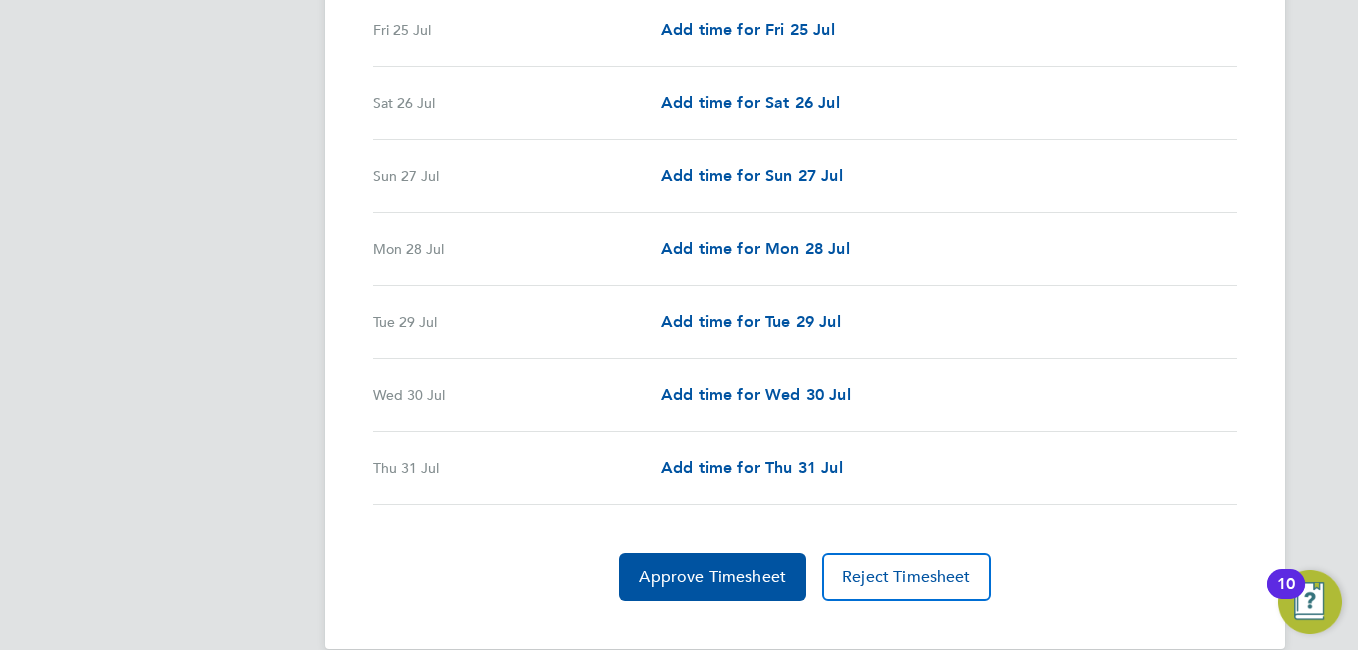 drag, startPoint x: 670, startPoint y: 578, endPoint x: 969, endPoint y: 471, distance: 317.56888 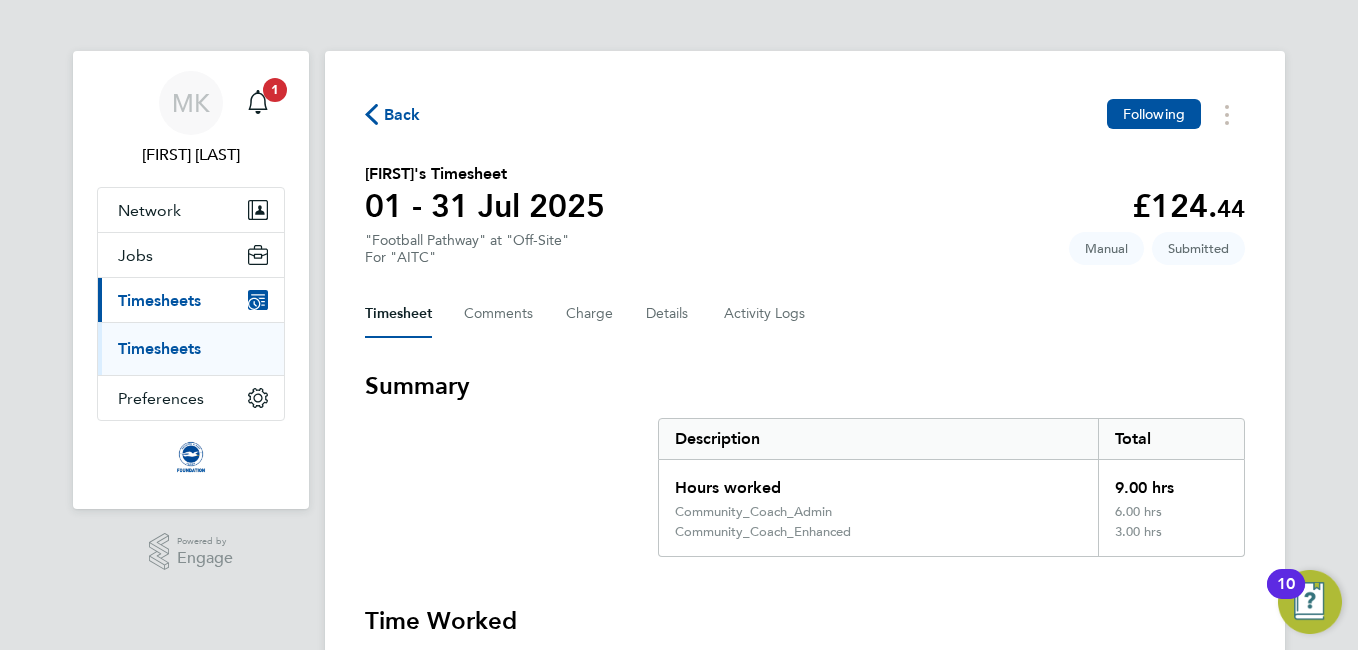 scroll, scrollTop: 0, scrollLeft: 0, axis: both 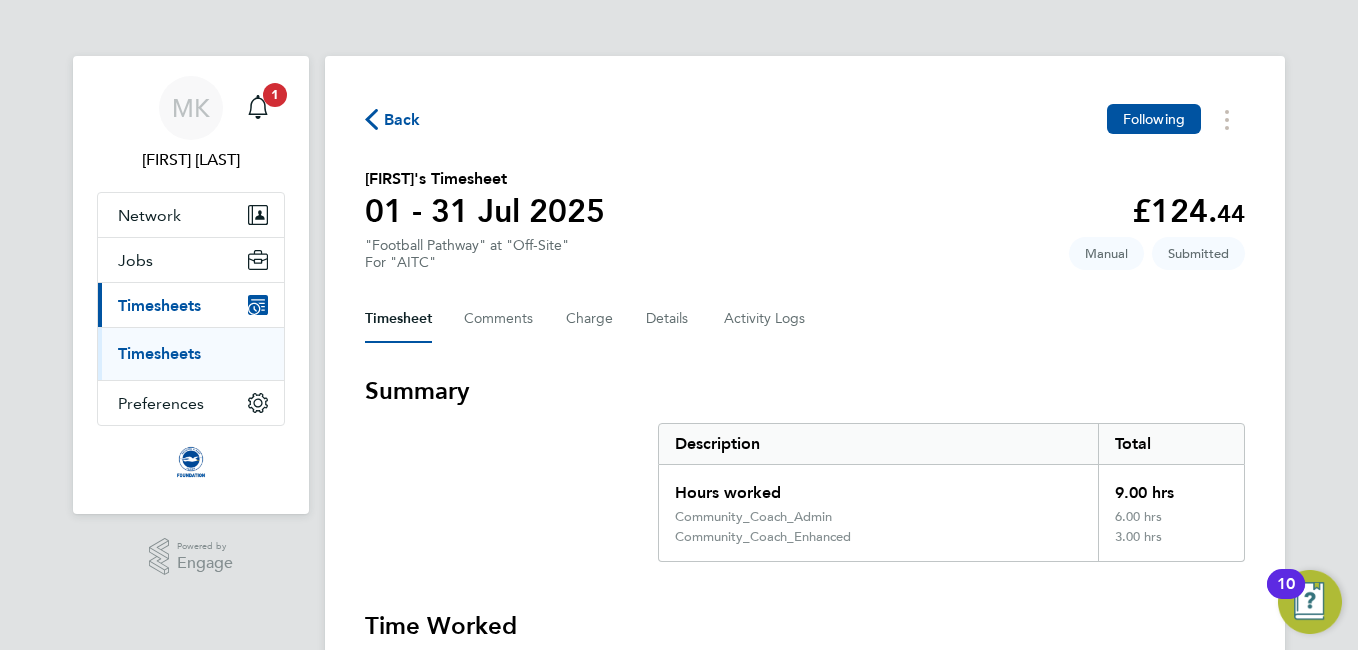 click on "Back" 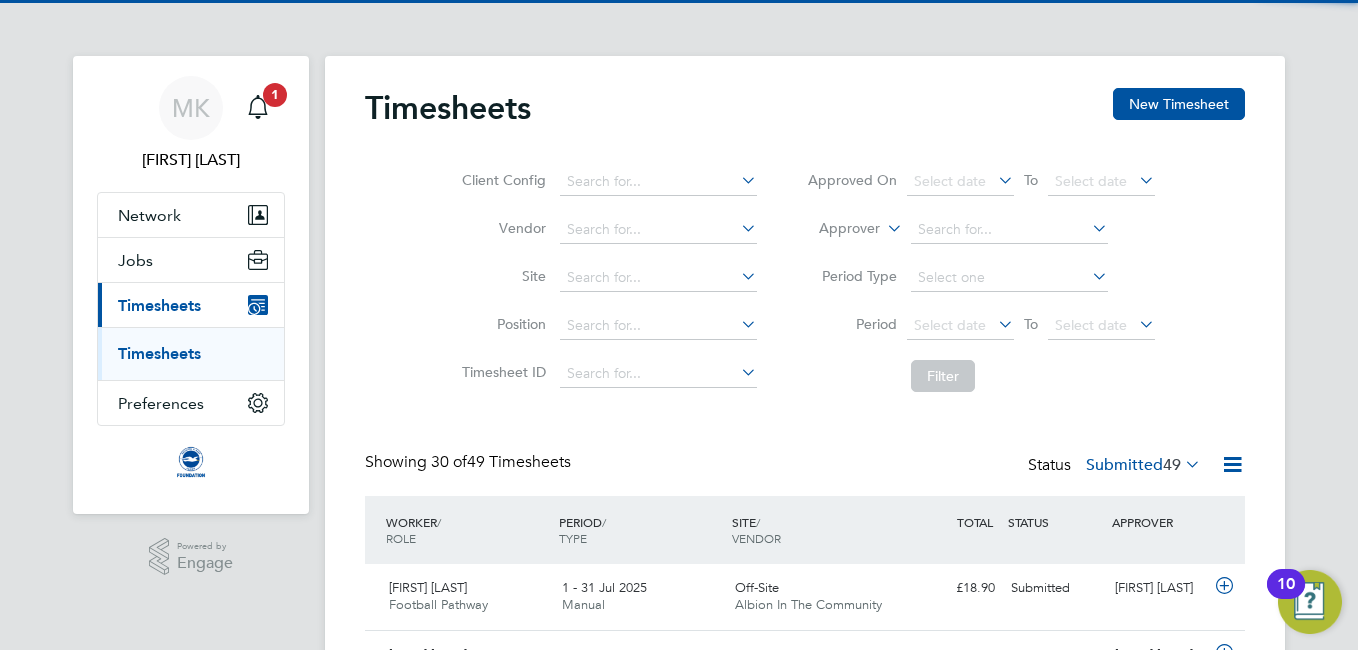 scroll, scrollTop: 10, scrollLeft: 10, axis: both 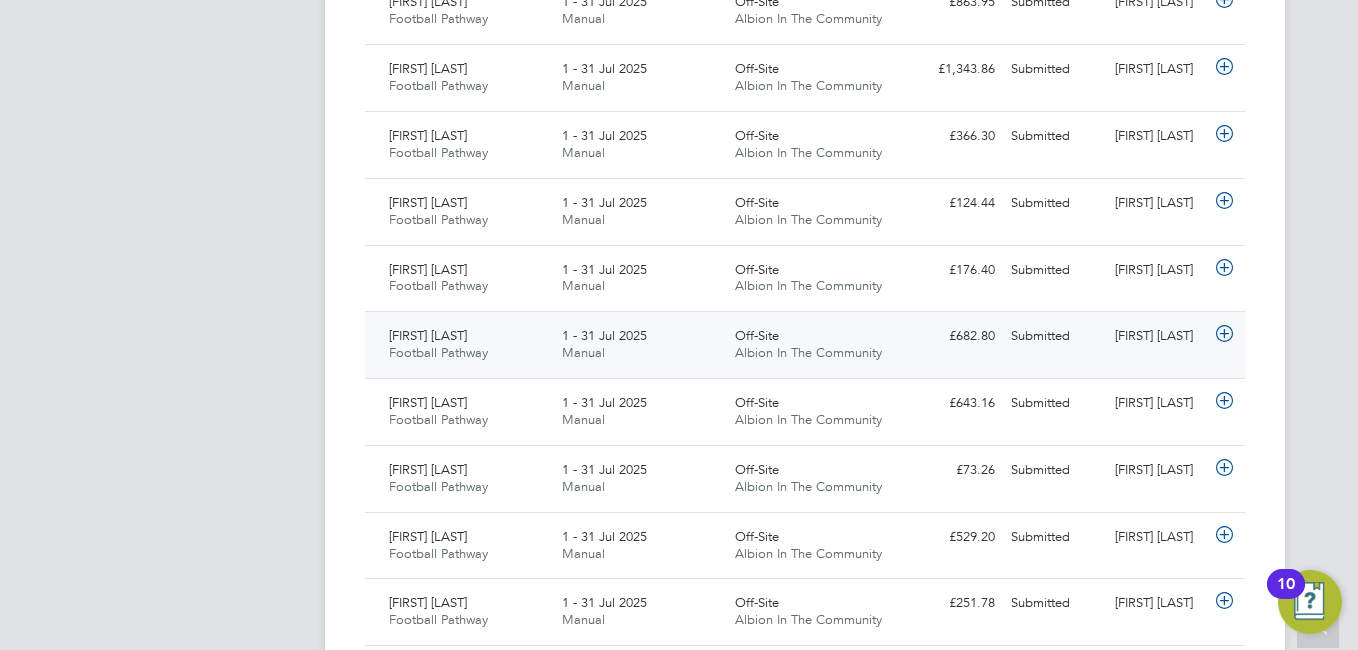 click on "Joseph Bartholomew Football Pathway   1 - 31 Jul 2025 1 - 31 Jul 2025 Manual Off-Site Albion In The Community £682.80 Submitted Submitted Matt Kelman" 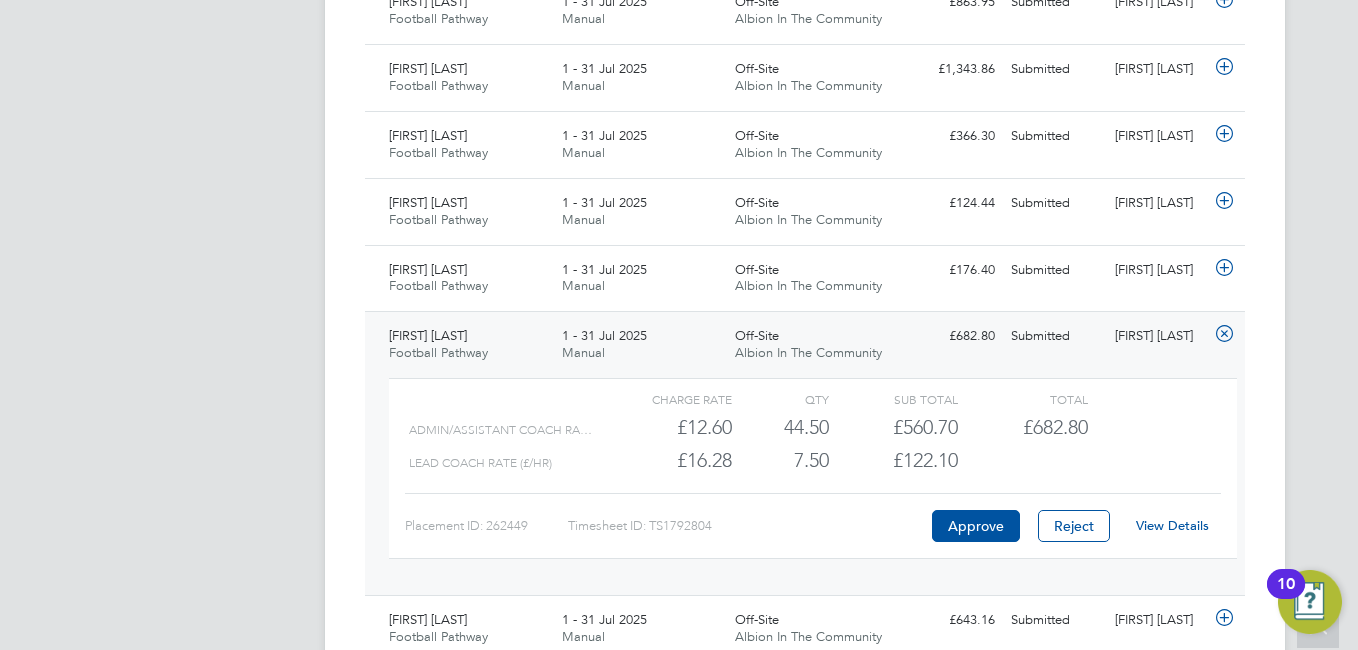 click on "View Details" 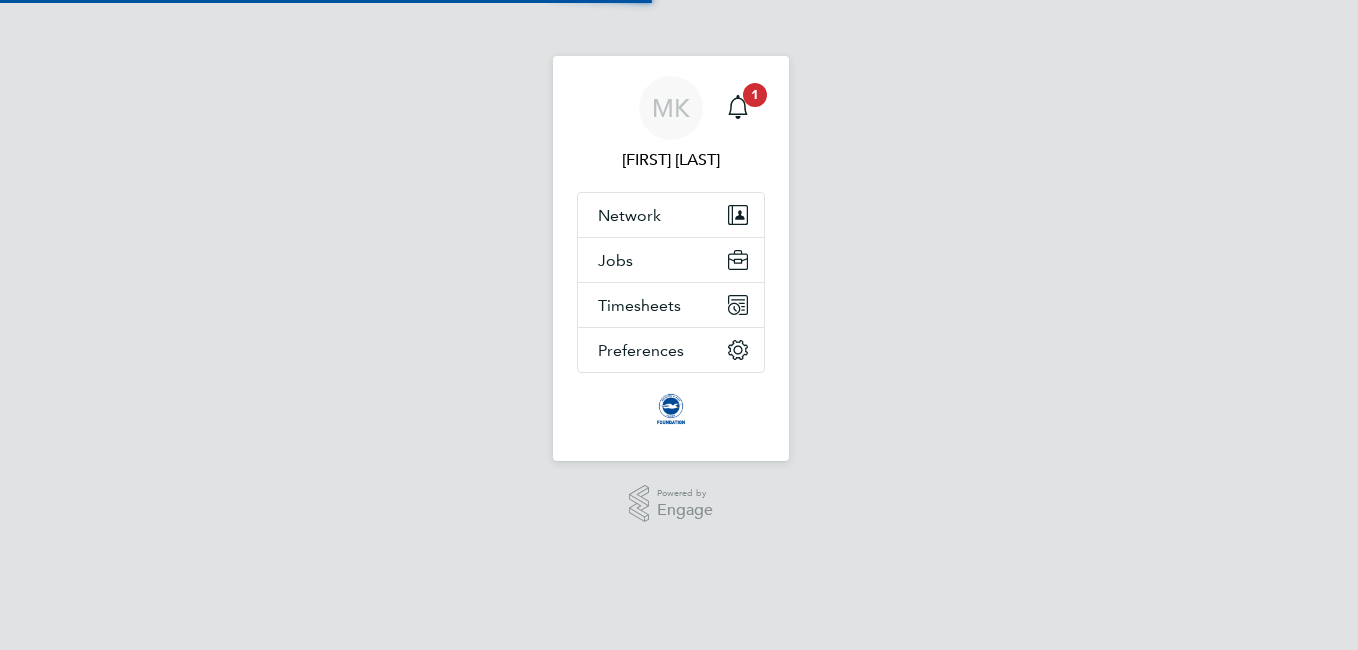 scroll, scrollTop: 0, scrollLeft: 0, axis: both 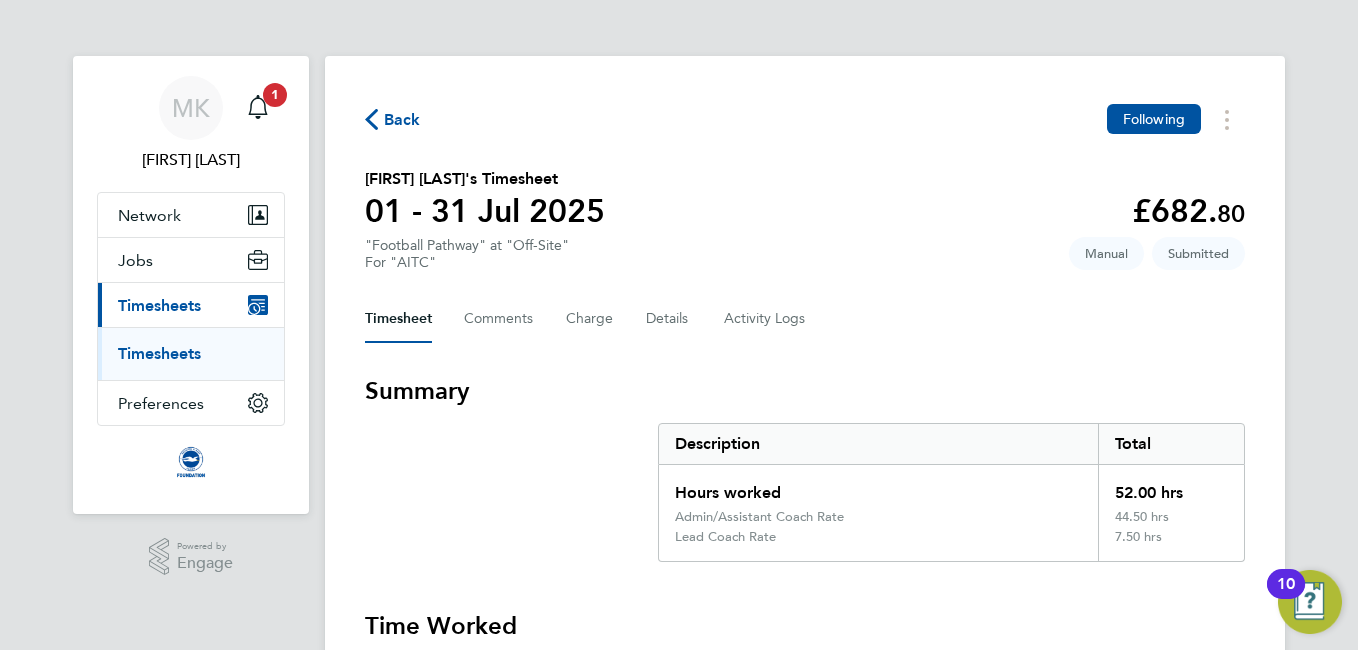 type 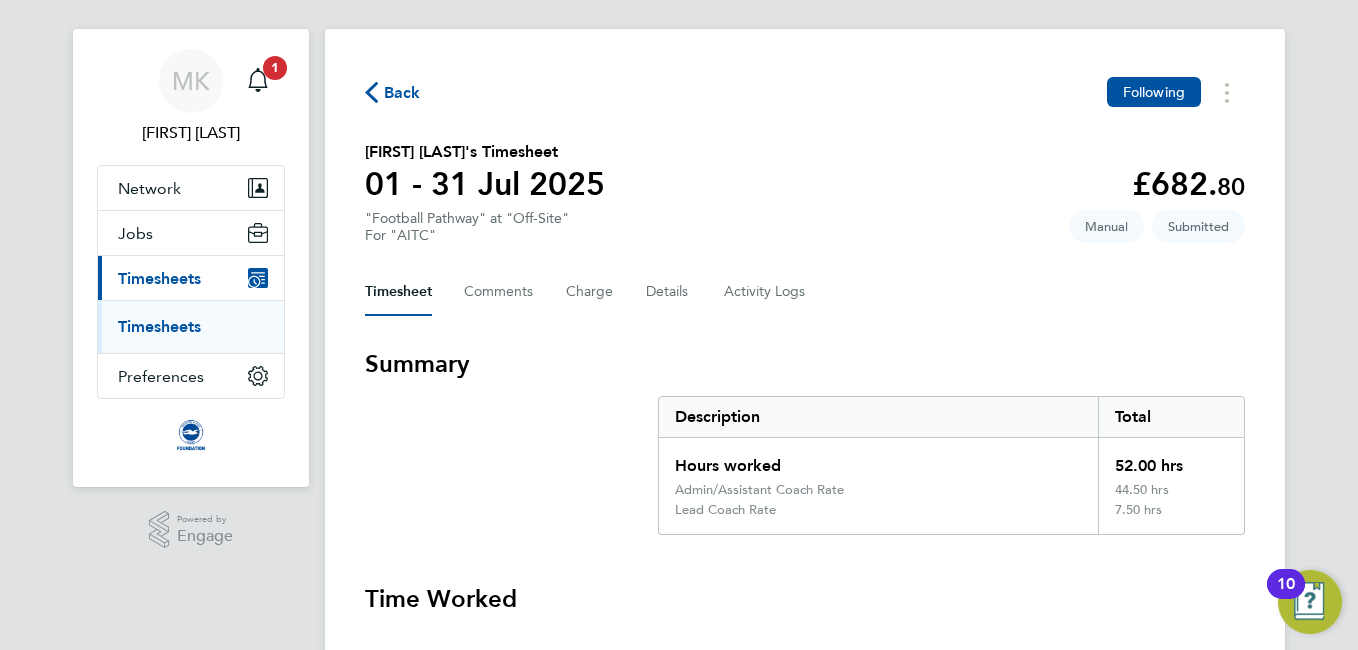 scroll, scrollTop: 0, scrollLeft: 0, axis: both 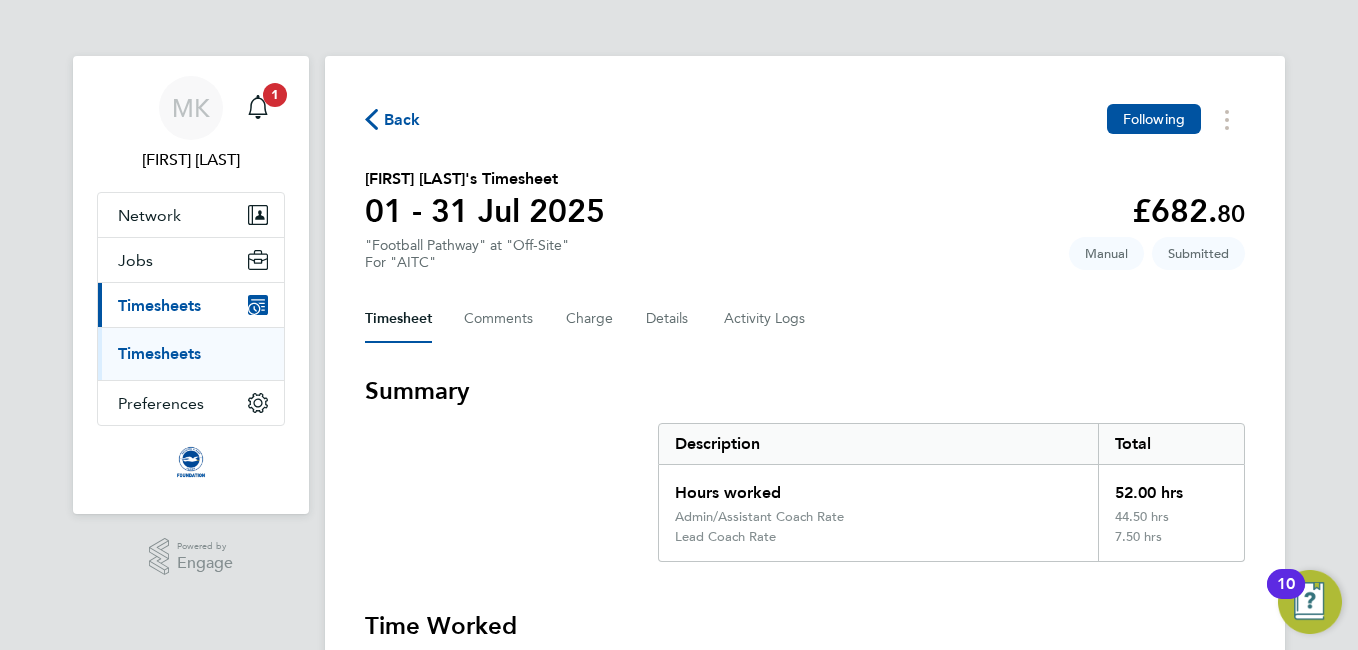 click on "Back" 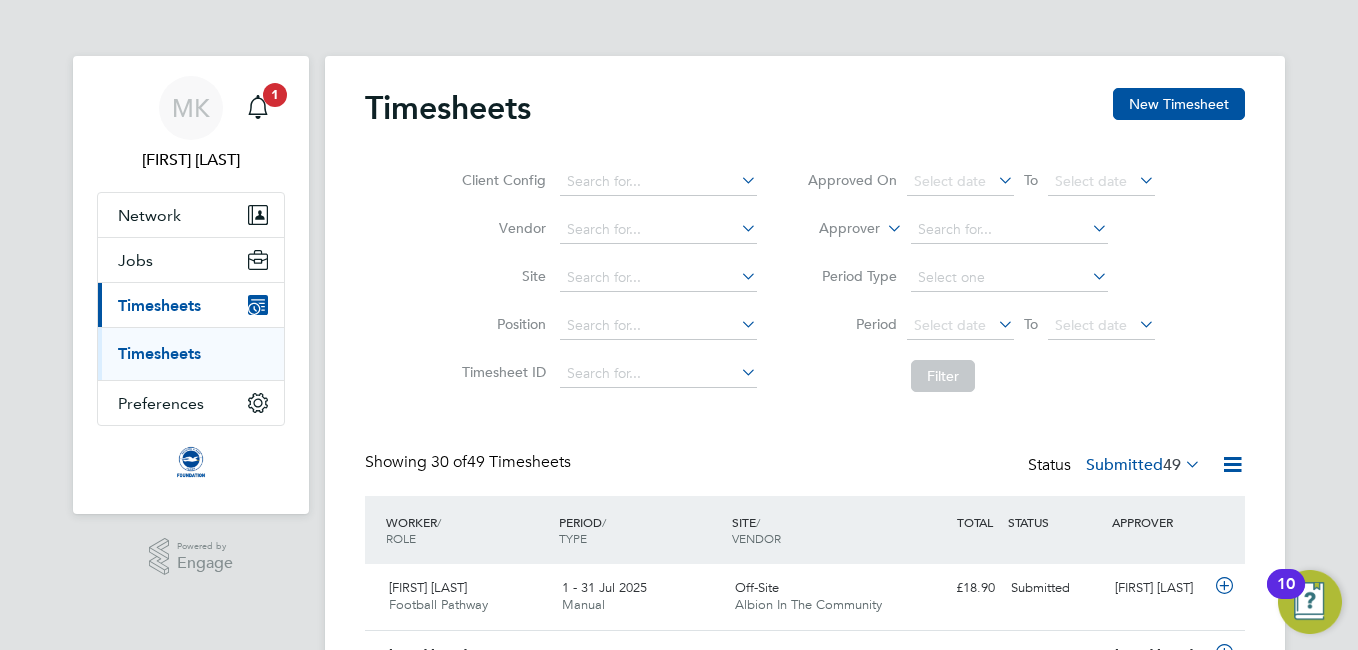 scroll, scrollTop: 10, scrollLeft: 10, axis: both 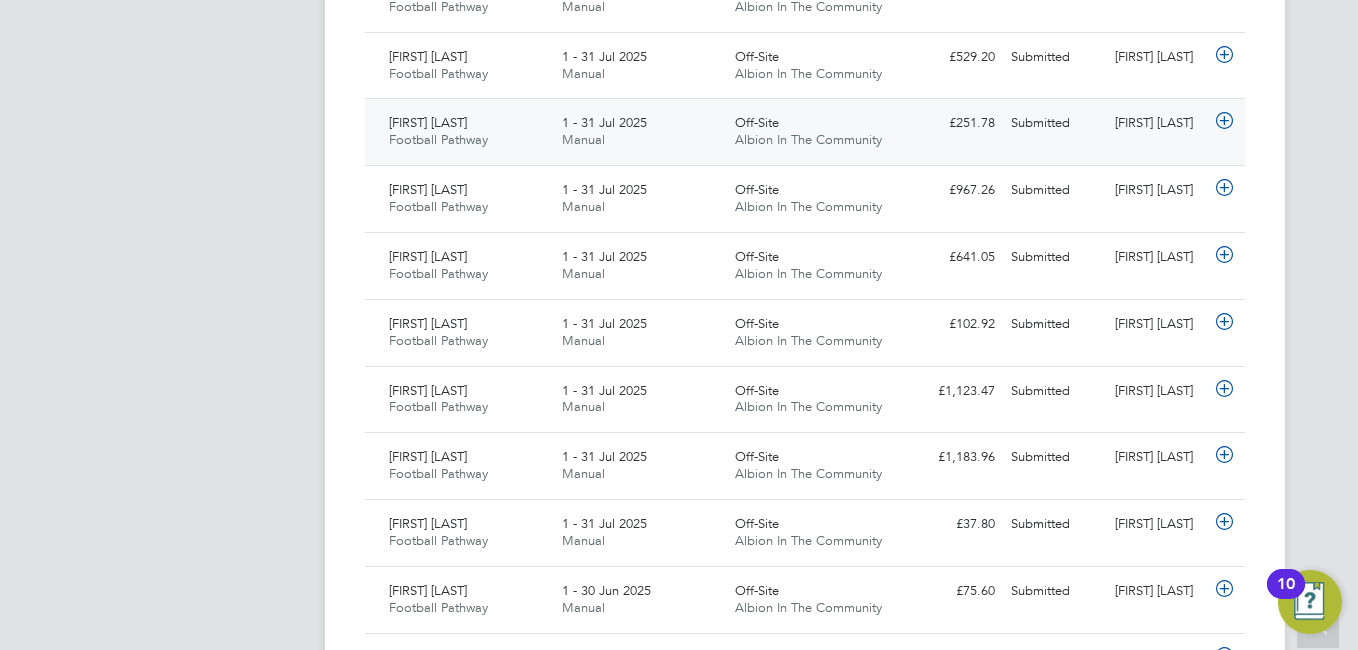 click on "Submitted" 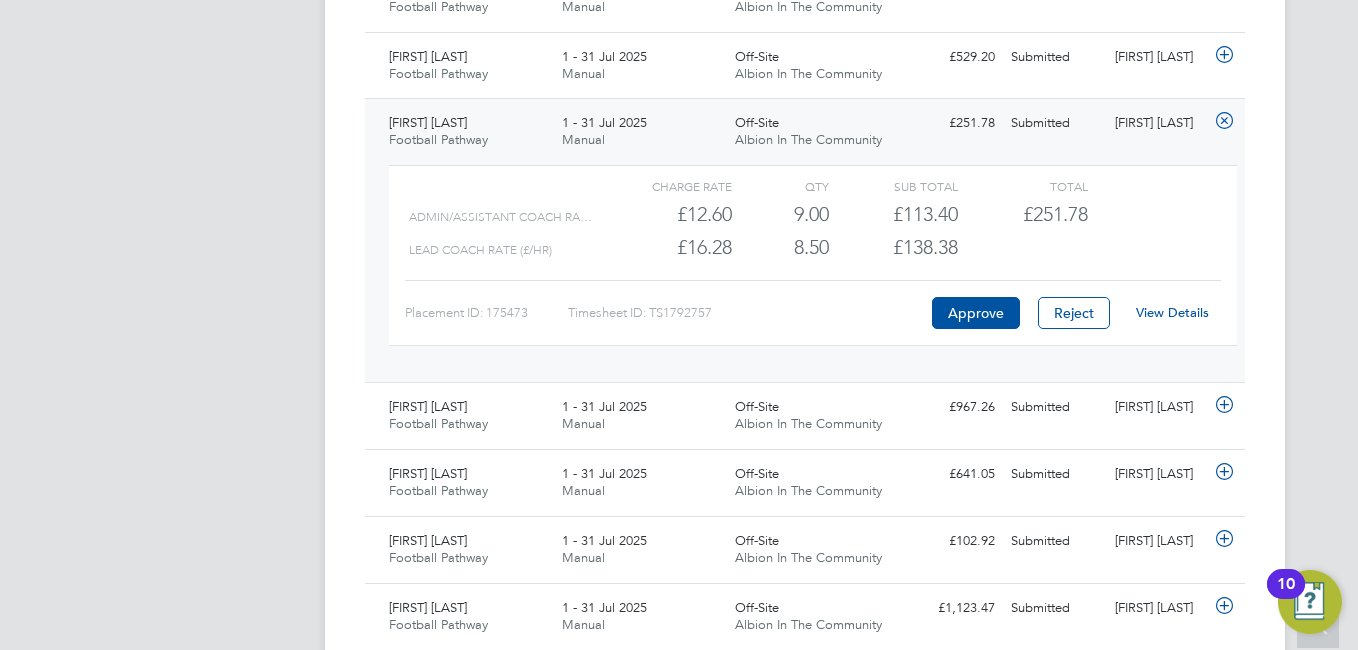 click on "View Details" 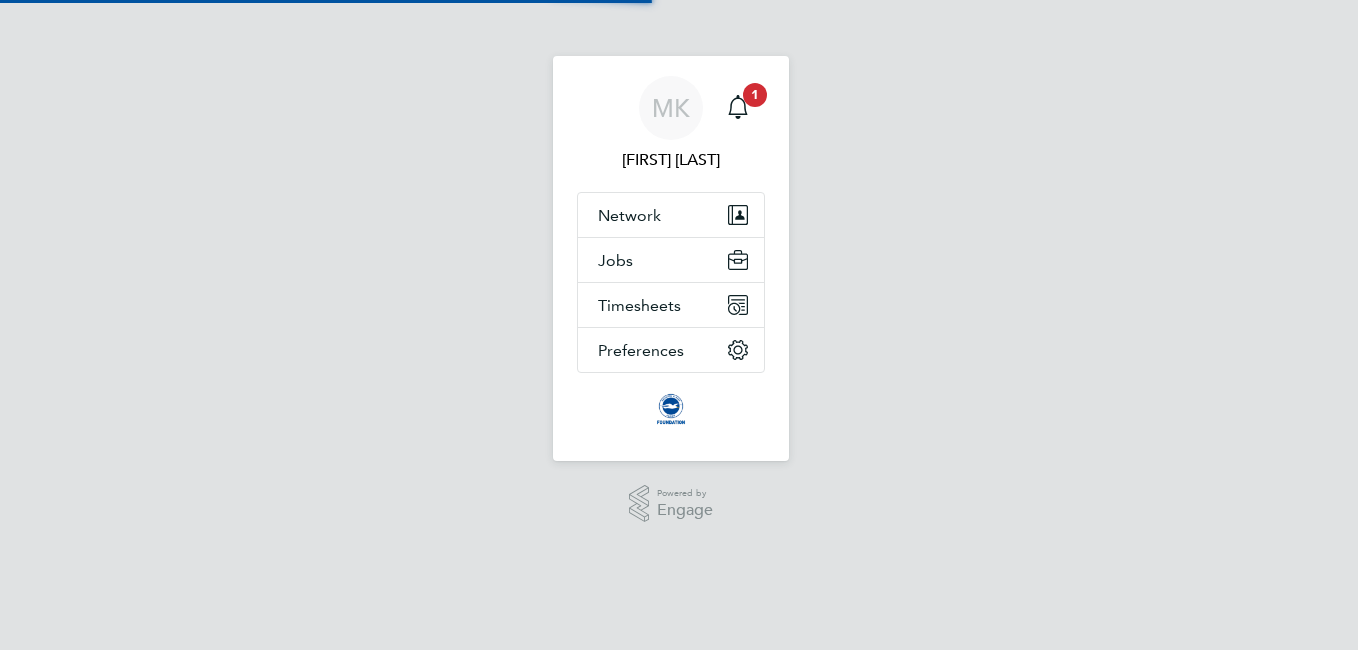 scroll, scrollTop: 0, scrollLeft: 0, axis: both 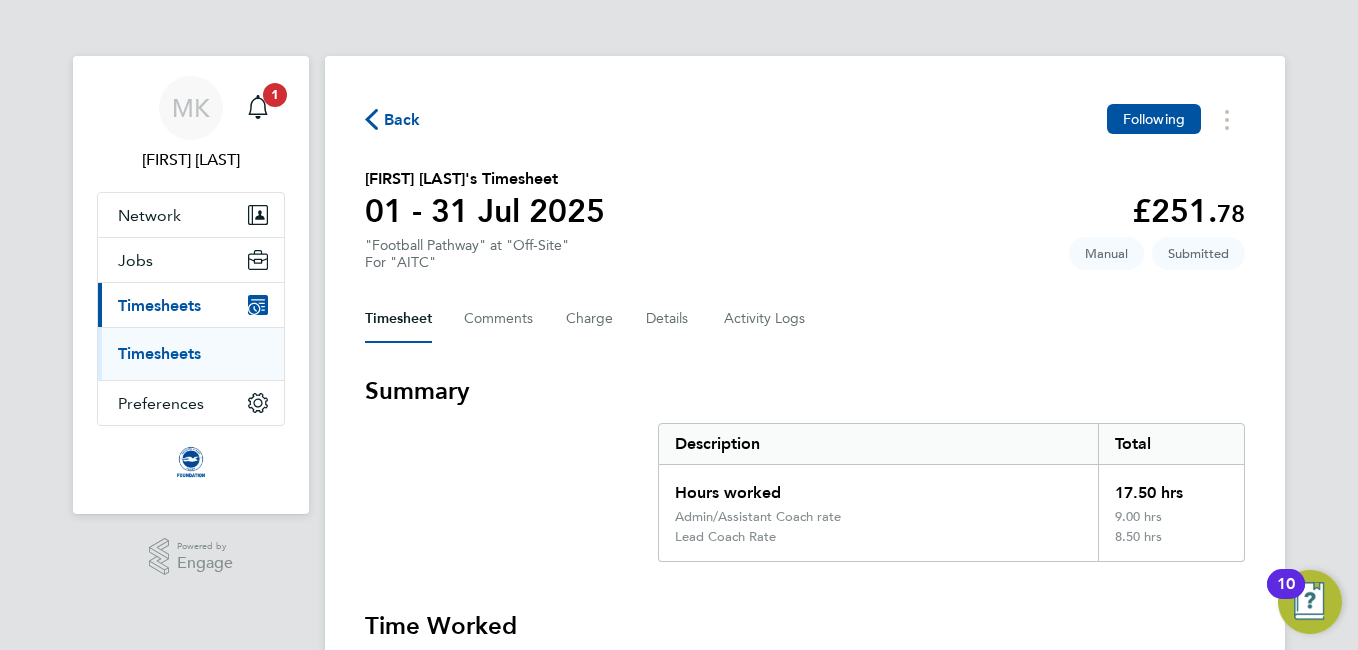 type 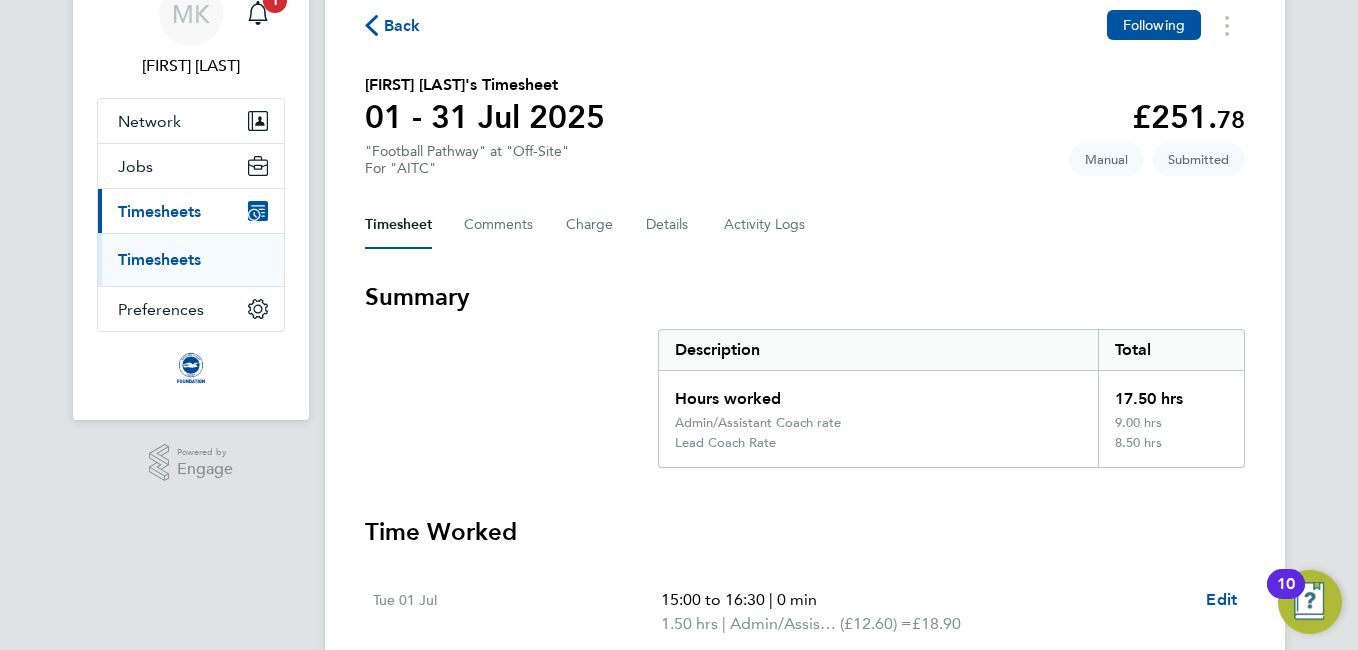 scroll, scrollTop: 0, scrollLeft: 0, axis: both 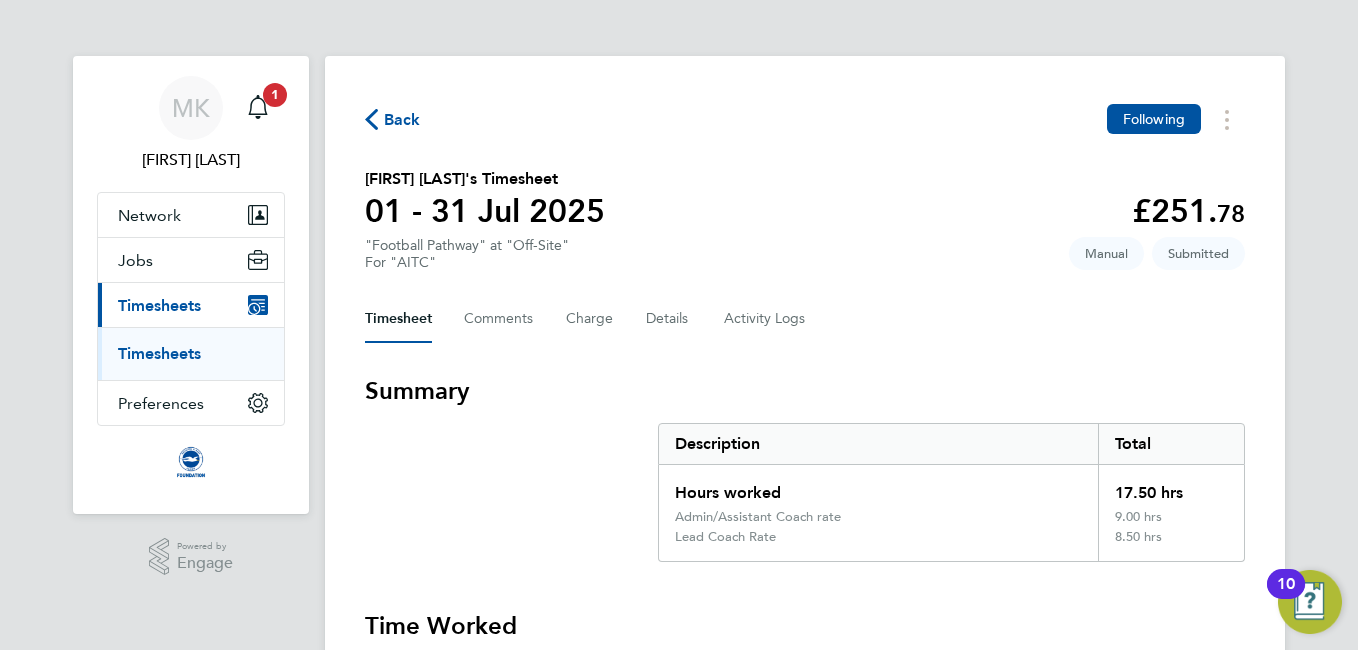 click on "Back" 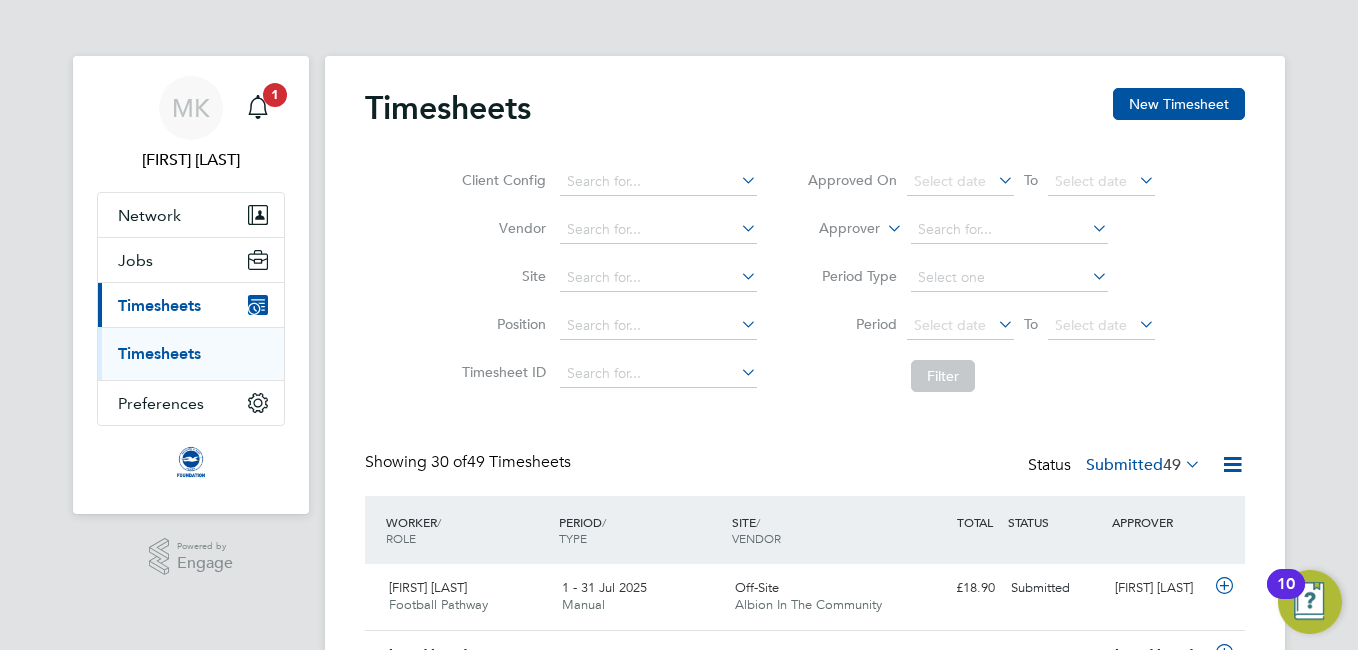 scroll, scrollTop: 10, scrollLeft: 10, axis: both 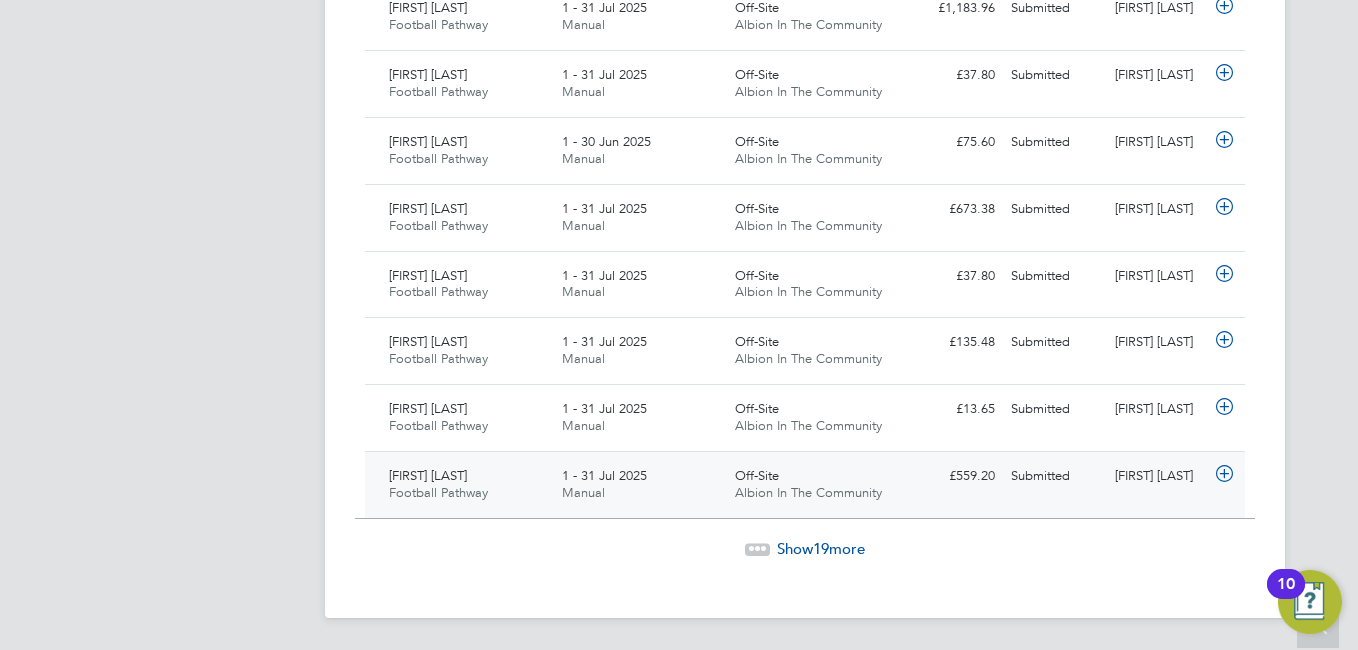 click on "£559.20 Submitted" 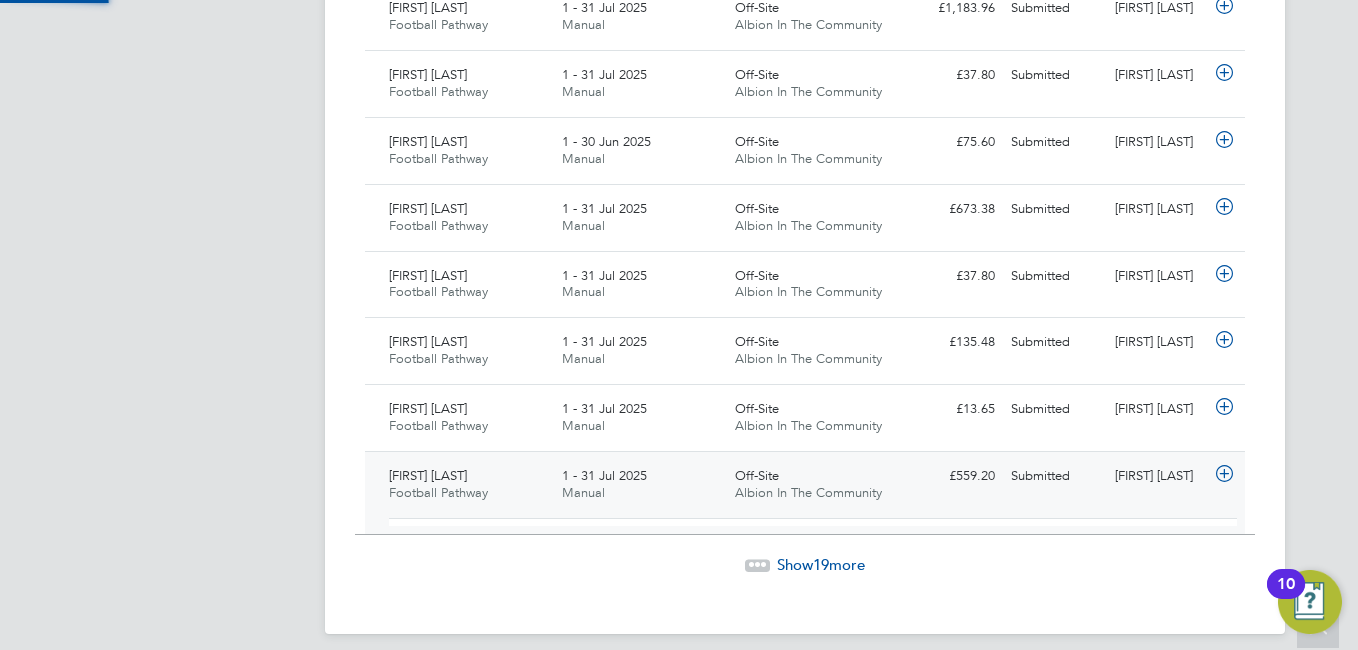 scroll, scrollTop: 10, scrollLeft: 10, axis: both 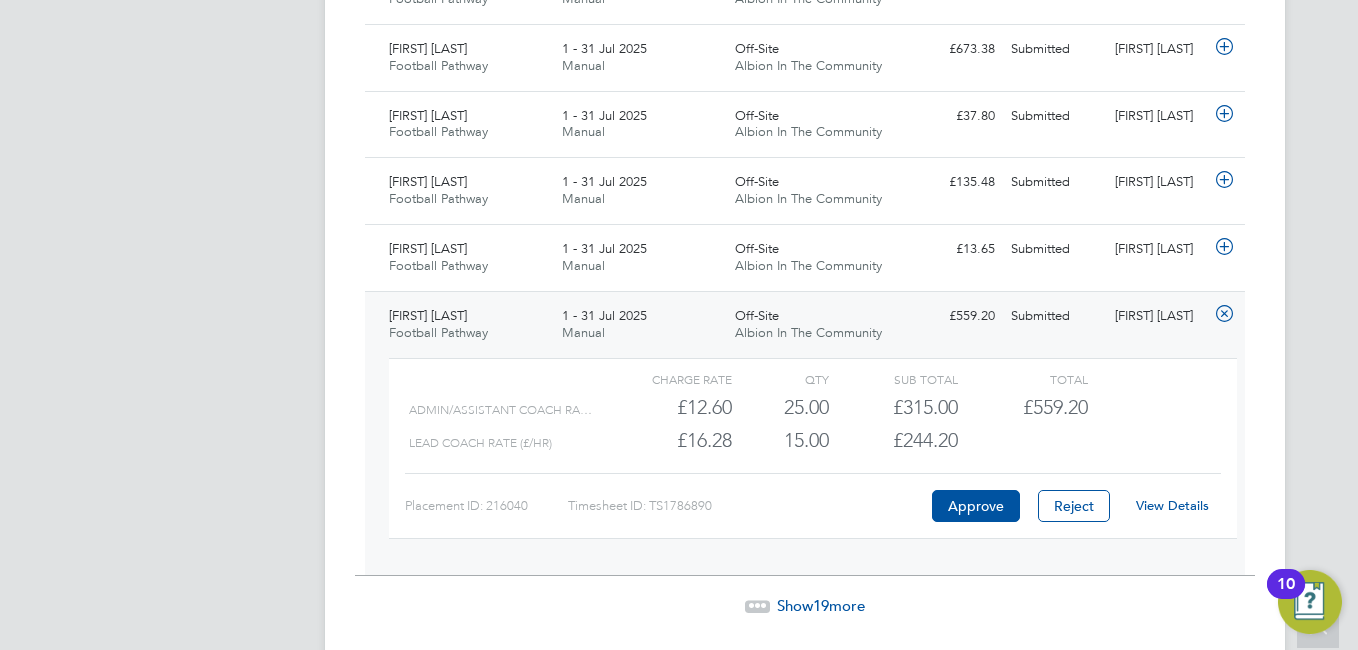 click on "View Details" 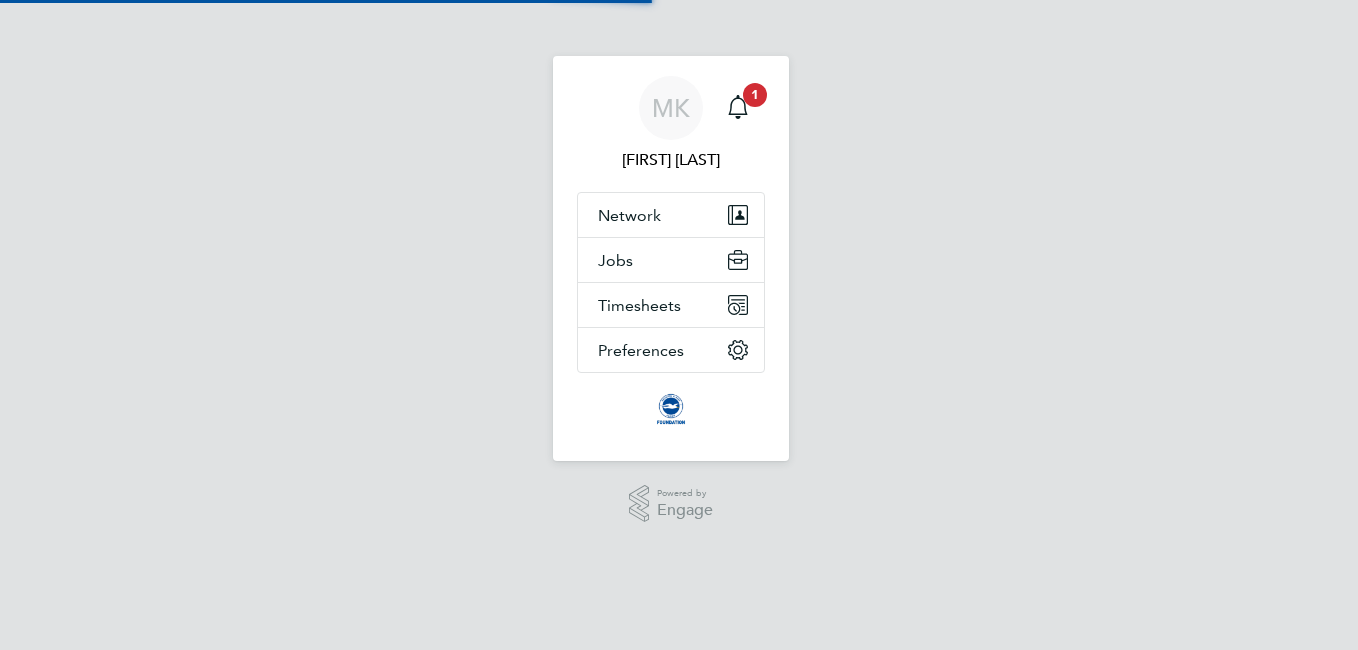 scroll, scrollTop: 0, scrollLeft: 0, axis: both 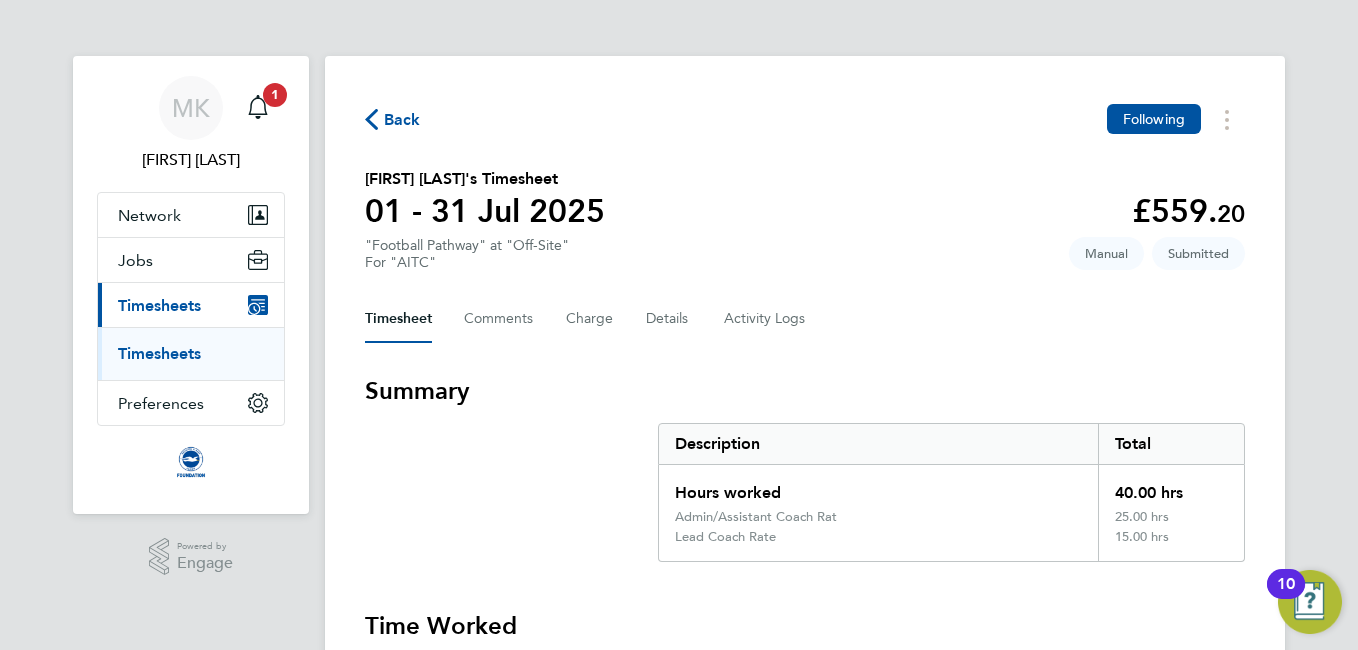 click on "[FIRST] [LAST]'s Timesheet   01 - 31 Jul [YEAR]   £559. 20  "Football Pathway" at "Off-Site"  For "AITC"  Submitted   Manual" 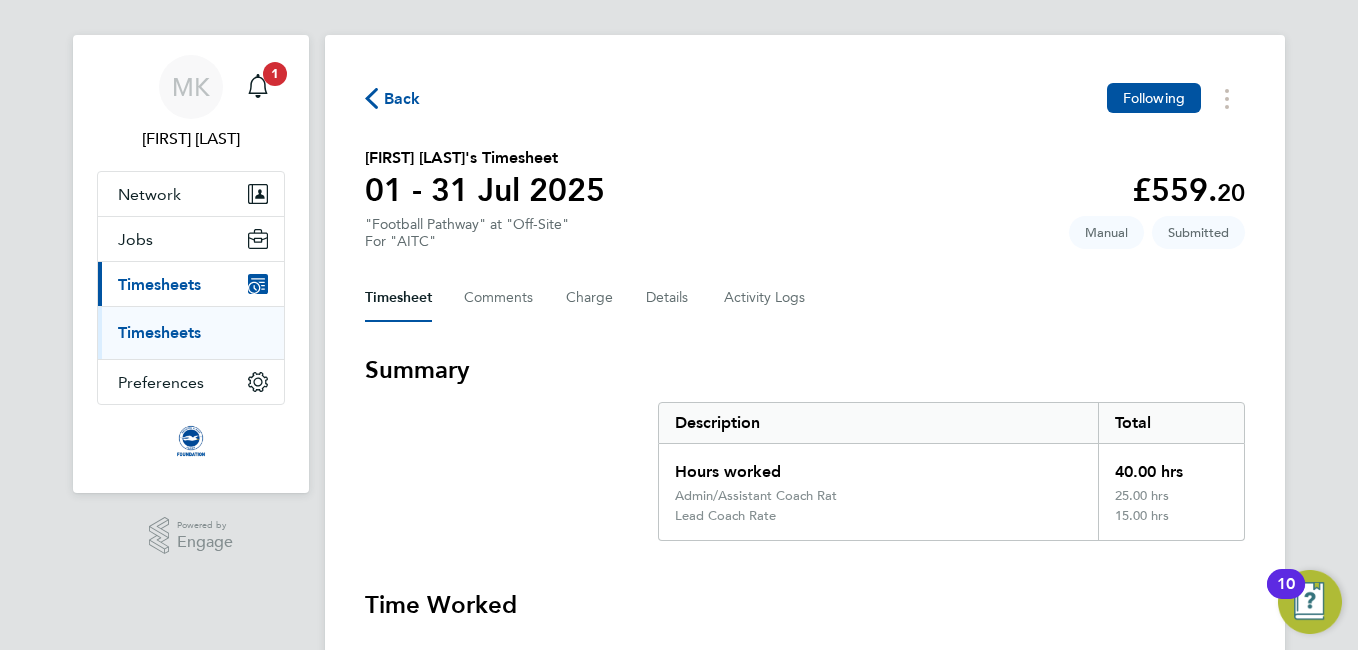 scroll, scrollTop: 0, scrollLeft: 0, axis: both 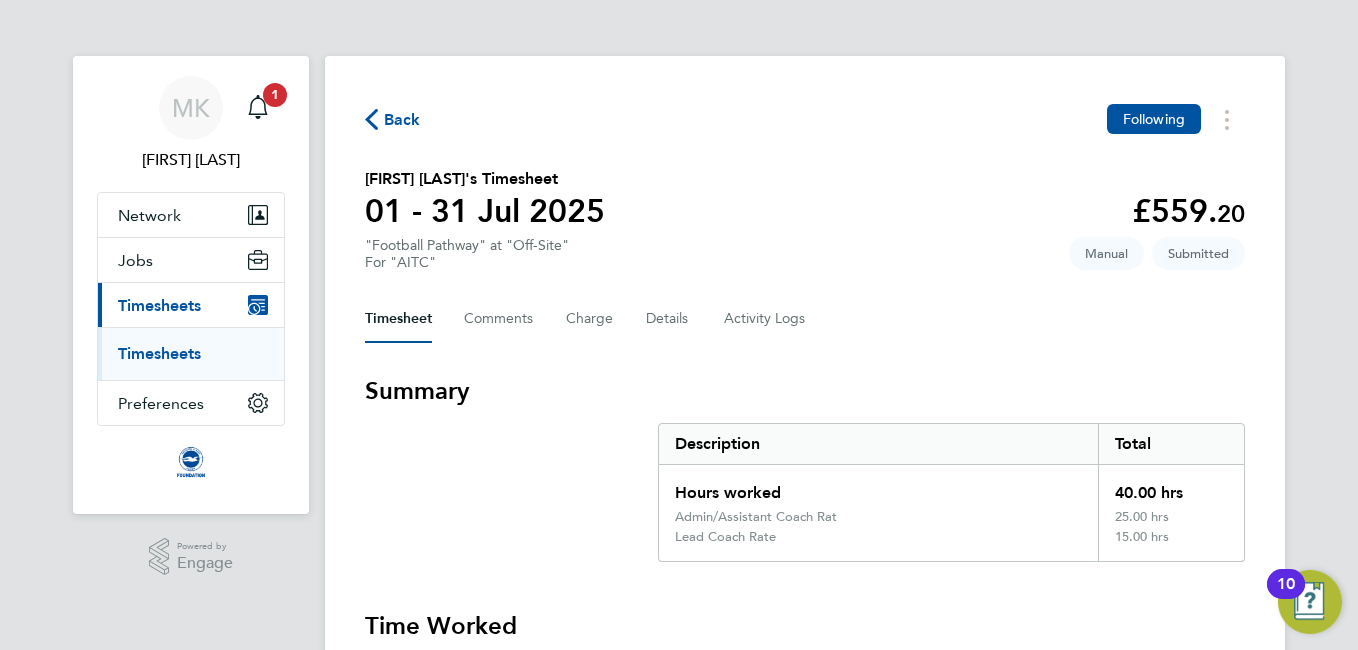 click 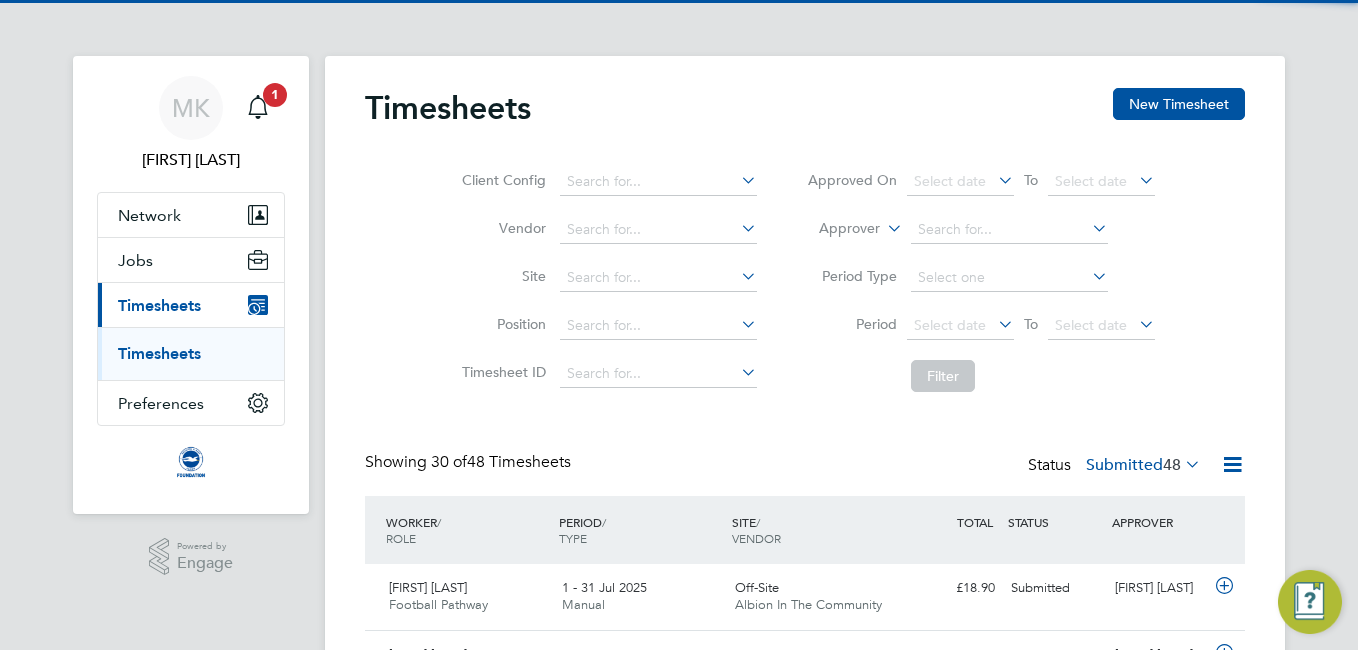 scroll, scrollTop: 10, scrollLeft: 10, axis: both 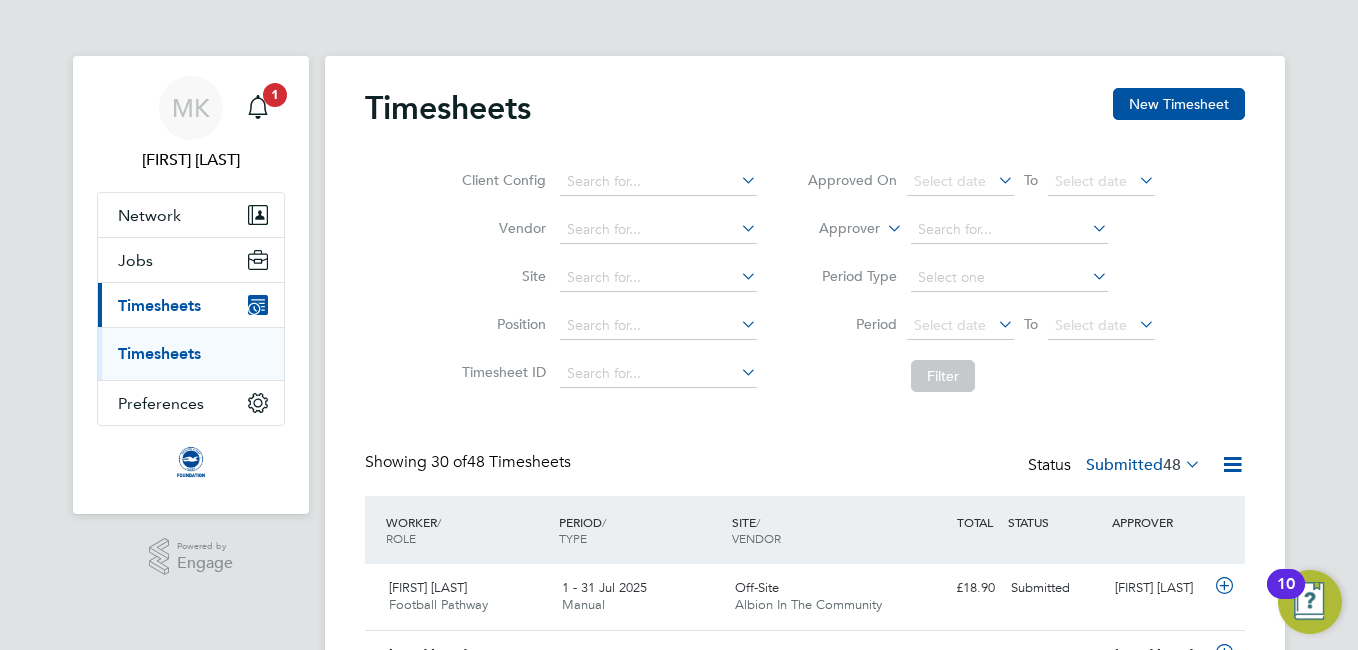 click on "Timesheets New Timesheet Client Config   Vendor   Site   Position   Timesheet ID   Approved On
Select date
To
Select date
Approver     Period Type   Period
Select date
To
Select date
Filter Showing   30 of  48 Timesheets Status  Submitted  48  WORKER  / ROLE WORKER  / PERIOD PERIOD  / TYPE SITE  / VENDOR TOTAL   TOTAL  / STATUS STATUS APPROVER [FIRST] [LAST] Football Pathway   1 - 31 Jul [YEAR] 1 - 31 Jul [YEAR] Manual Off-Site Albion In The Community £18.90 Submitted Submitted [FIRST] [LAST] [FIRST] [LAST] Football Pathway   1 - 31 Jul [YEAR] 1 - 31 Jul [YEAR] Manual Off-Site Albion In The Community £162.80 Submitted Submitted [FIRST] [LAST] [FIRST] [LAST] Football Pathway   1 - 31 Jul [YEAR] 1 - 31 Jul [YEAR] Manual Off-Site Albion In The Community £667.80 Submitted Submitted [FIRST] [LAST] [FIRST] [LAST] Football Pathway   1 - 31 Jul [YEAR] 1 - 31 Jul [YEAR] Manual Off-Site Albion In The Community £73.26 Submitted Submitted [FIRST] [LAST] [FIRST] [LAST] Football Pathway   1 - 31 Jul [YEAR] Manual" 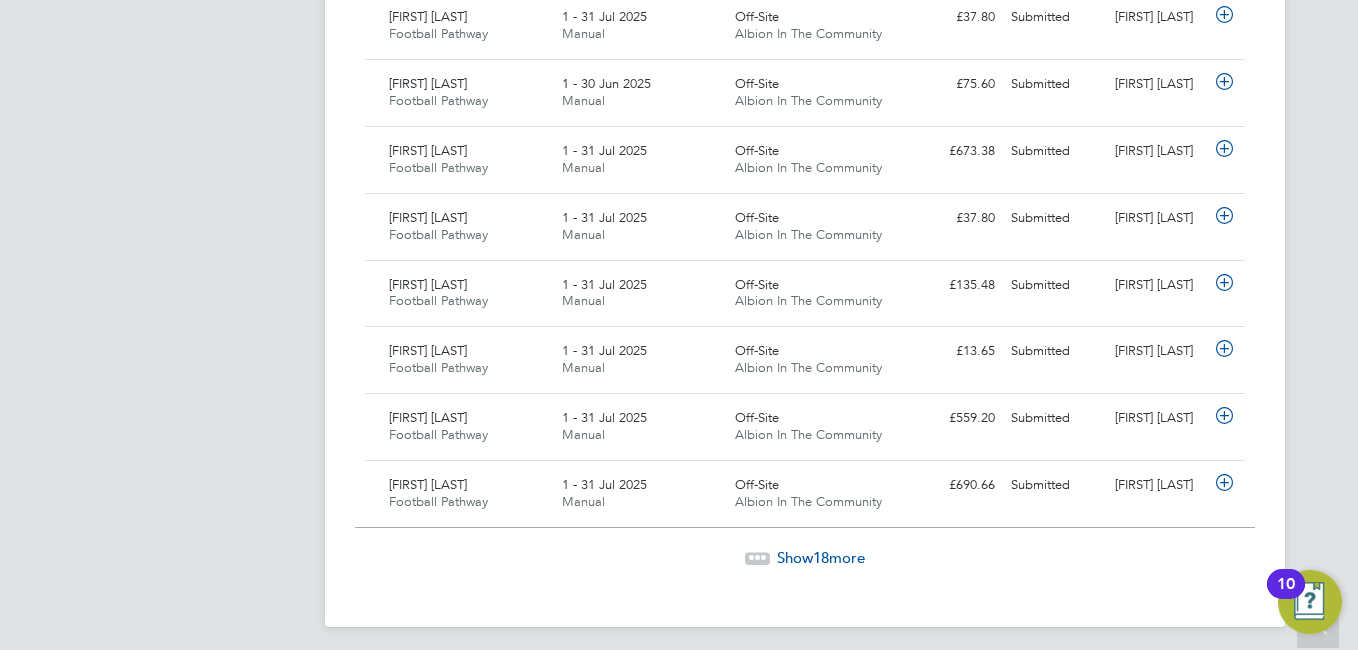 click on "18" 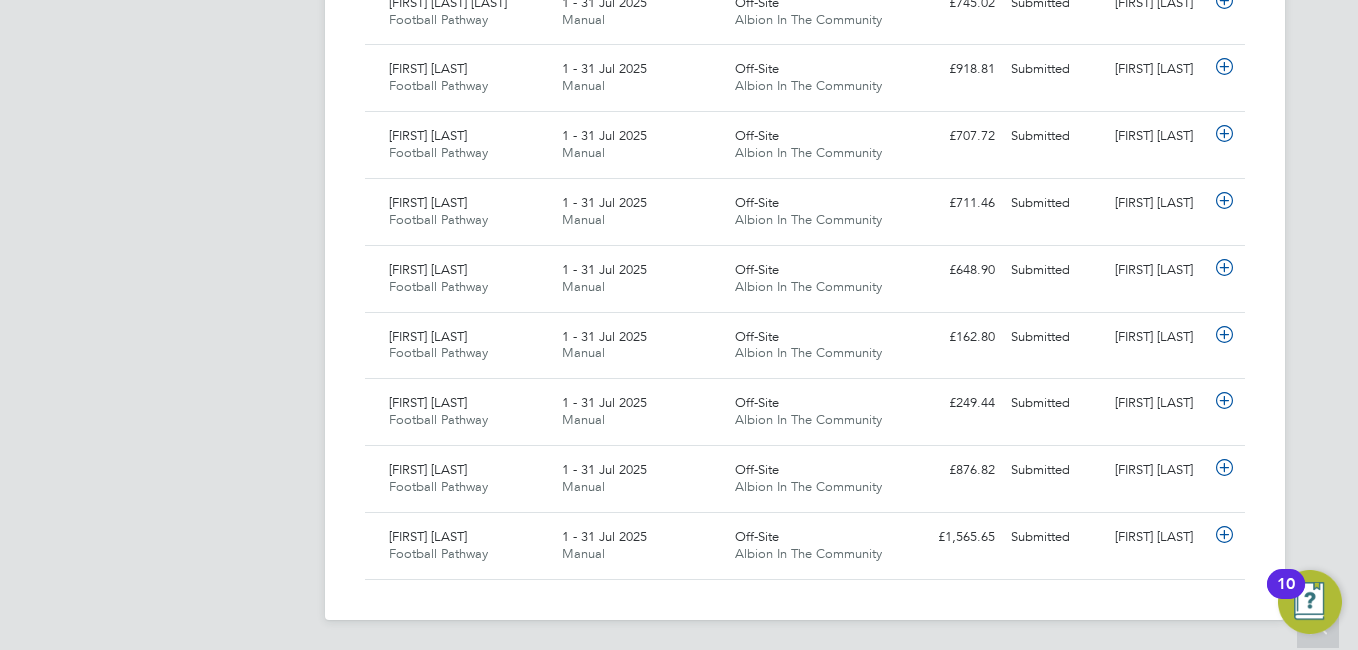 scroll, scrollTop: 3192, scrollLeft: 0, axis: vertical 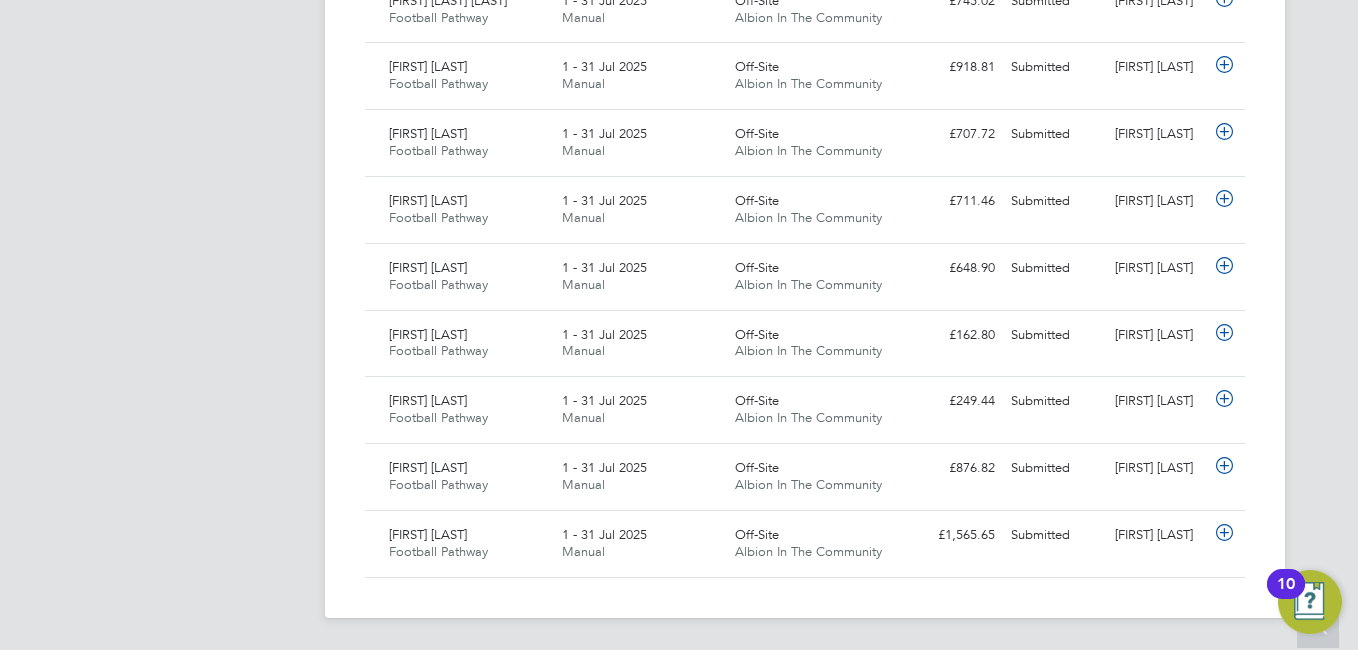click on "MK   [FIRST] [LAST]   Notifications
2   Applications:   Network
Sites   Workers   Jobs
Positions   Vacancies   Placements   Current page:   Timesheets
Timesheets   Preferences
VMSConfigurations
.st0{fill:#C0C1C2;}
Powered by Engage Timesheets New Timesheet Client Config   Vendor   Site   Position   Timesheet ID   Approved On
Select date
To
Select date
Approver     Period Type   Period
Select date
To
Select date
Filter Showing   48 of  48 Timesheets Status  Submitted  48  WORKER  / ROLE WORKER  / PERIOD PERIOD  / TYPE SITE  / VENDOR TOTAL   TOTAL  / STATUS STATUS APPROVER [FIRST] [LAST] Football Pathway   1 - 31 Jul [YEAR] 1 - 31 Jul [YEAR] Manual Off-Site Albion In The Community £18.90 Submitted Submitted [FIRST] [LAST] [FIRST] [LAST] Football Pathway   1 - 31 Jul [YEAR] 1 - 31 Jul [YEAR] Manual" at bounding box center [679, -1271] 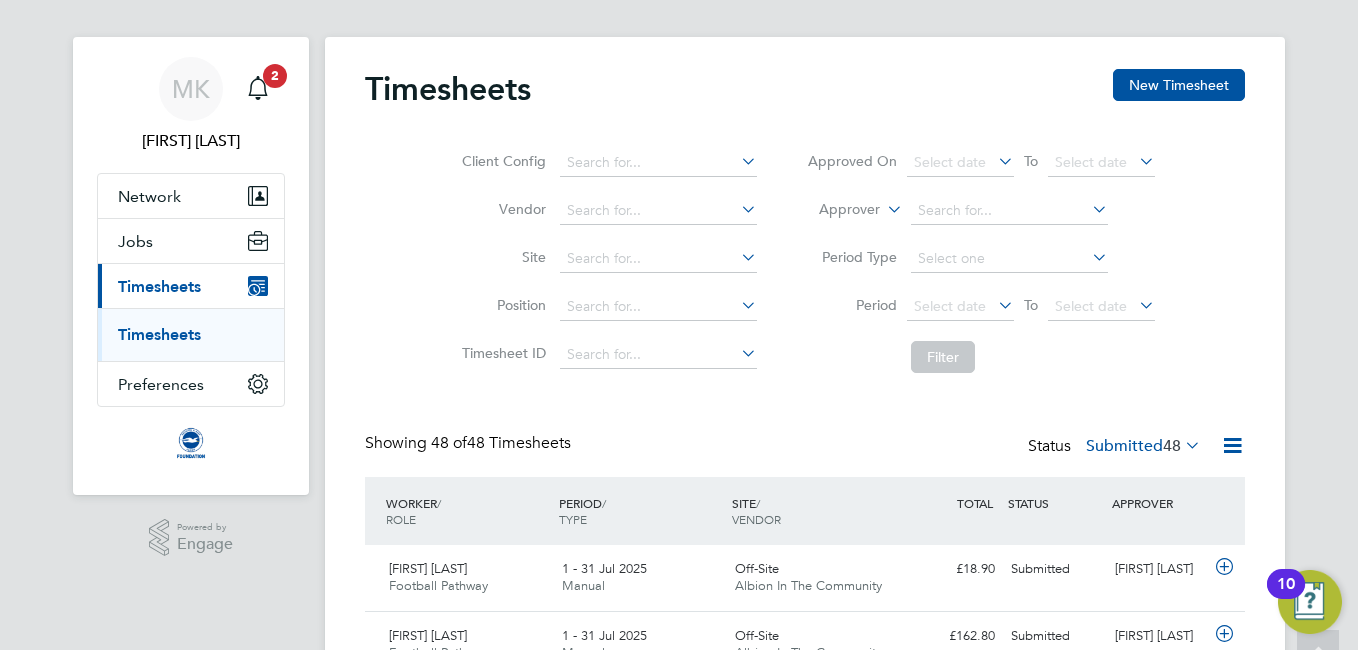 scroll, scrollTop: 0, scrollLeft: 0, axis: both 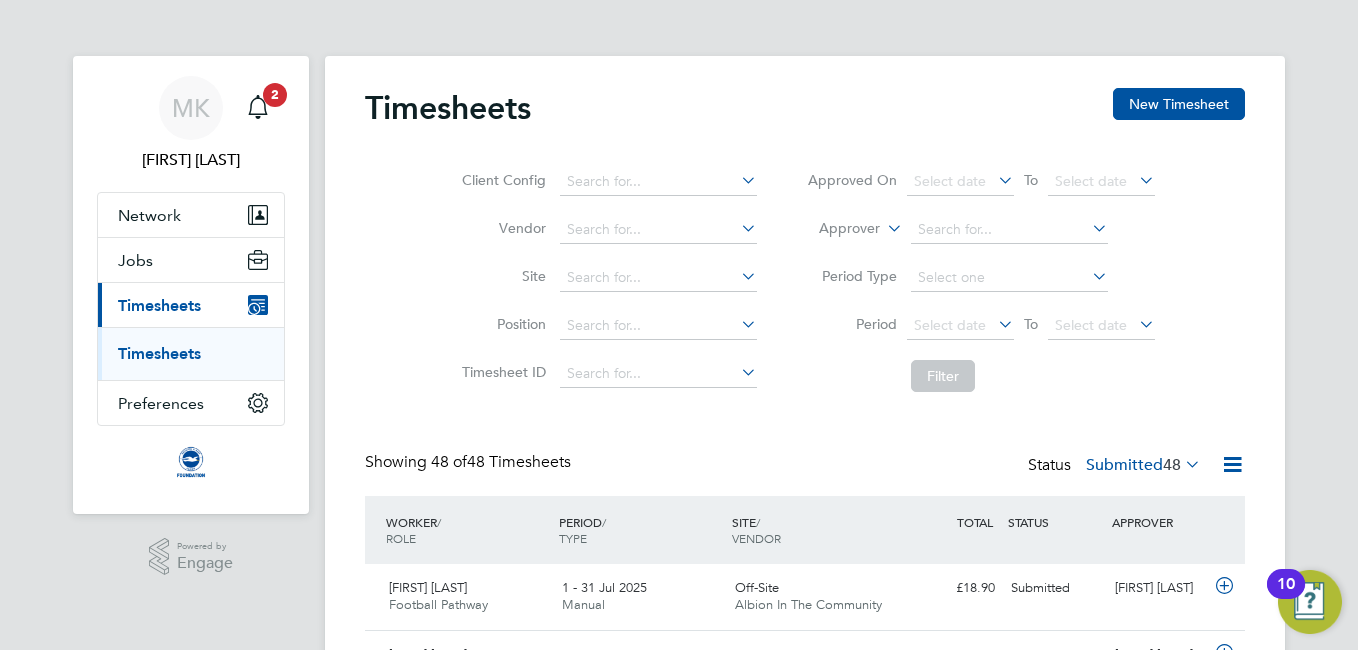 click 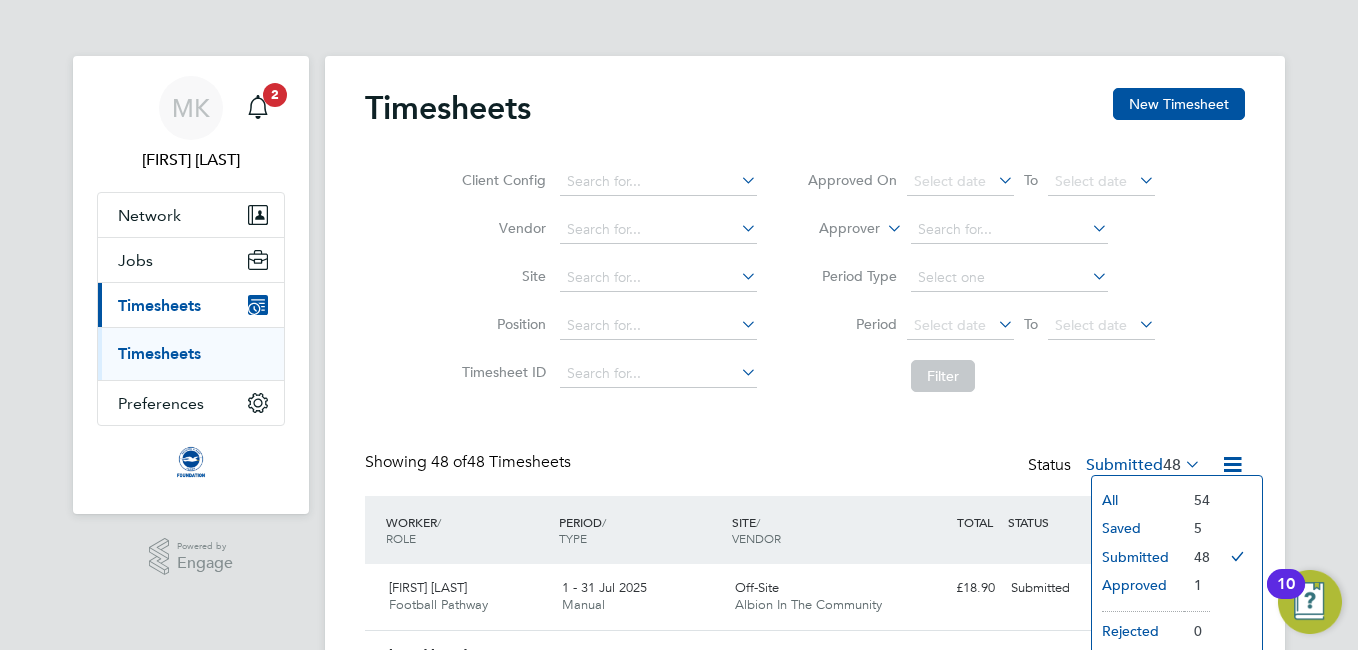 click on "Filter" 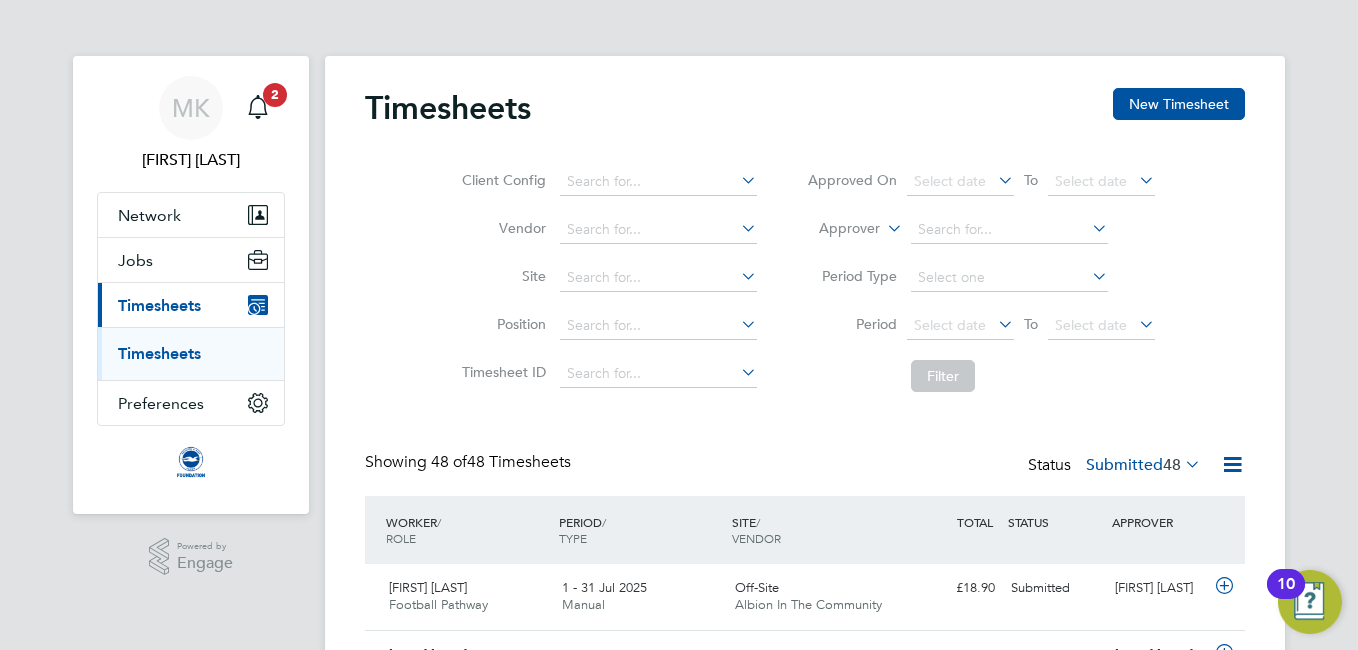 click 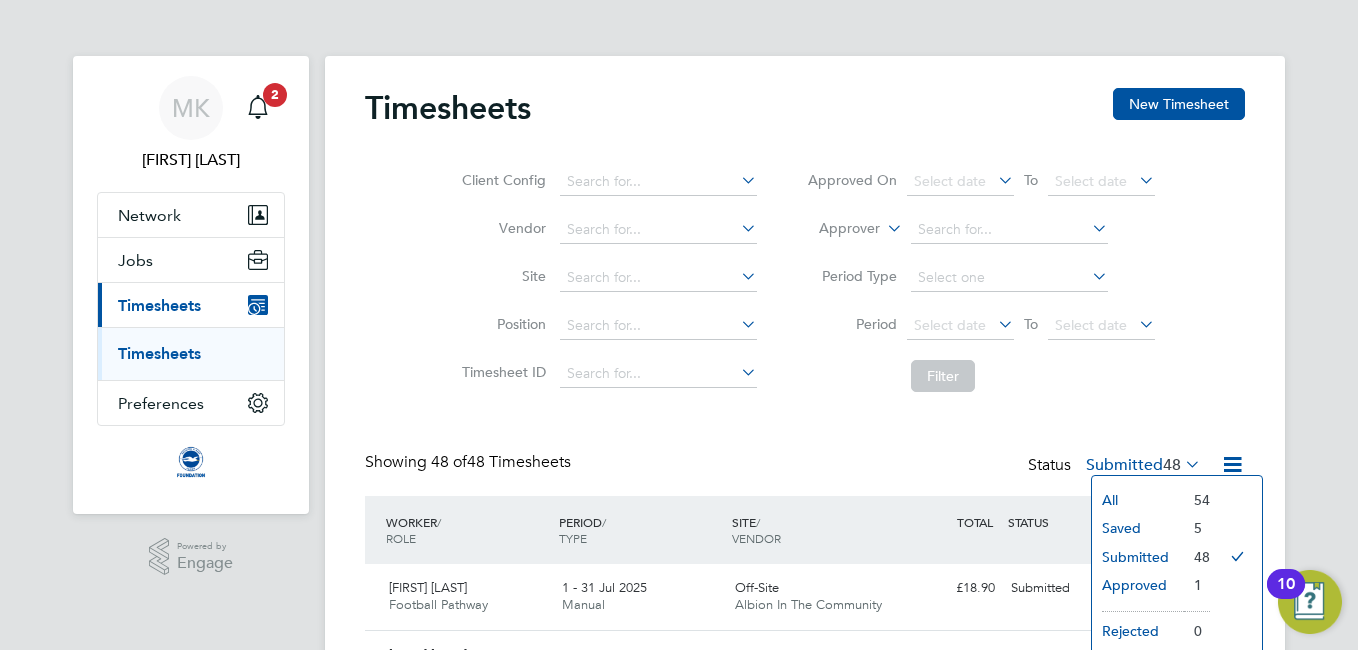 click on "Approved" 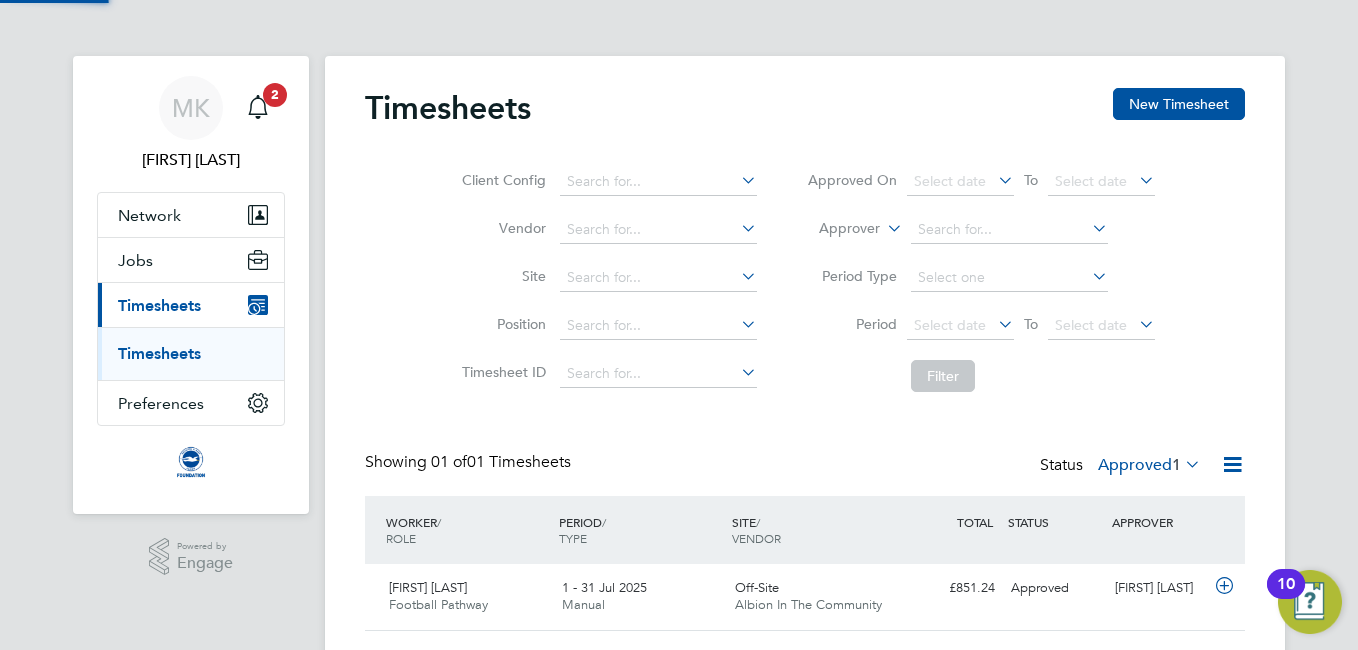 scroll, scrollTop: 10, scrollLeft: 10, axis: both 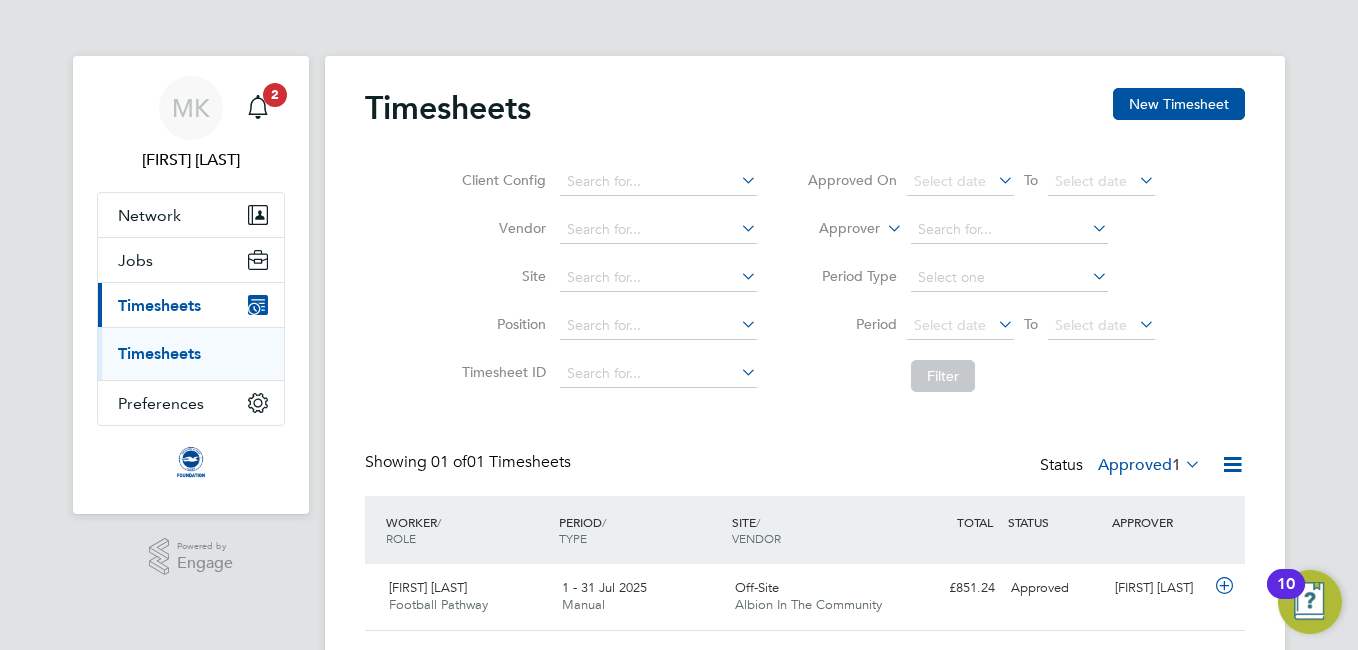 click 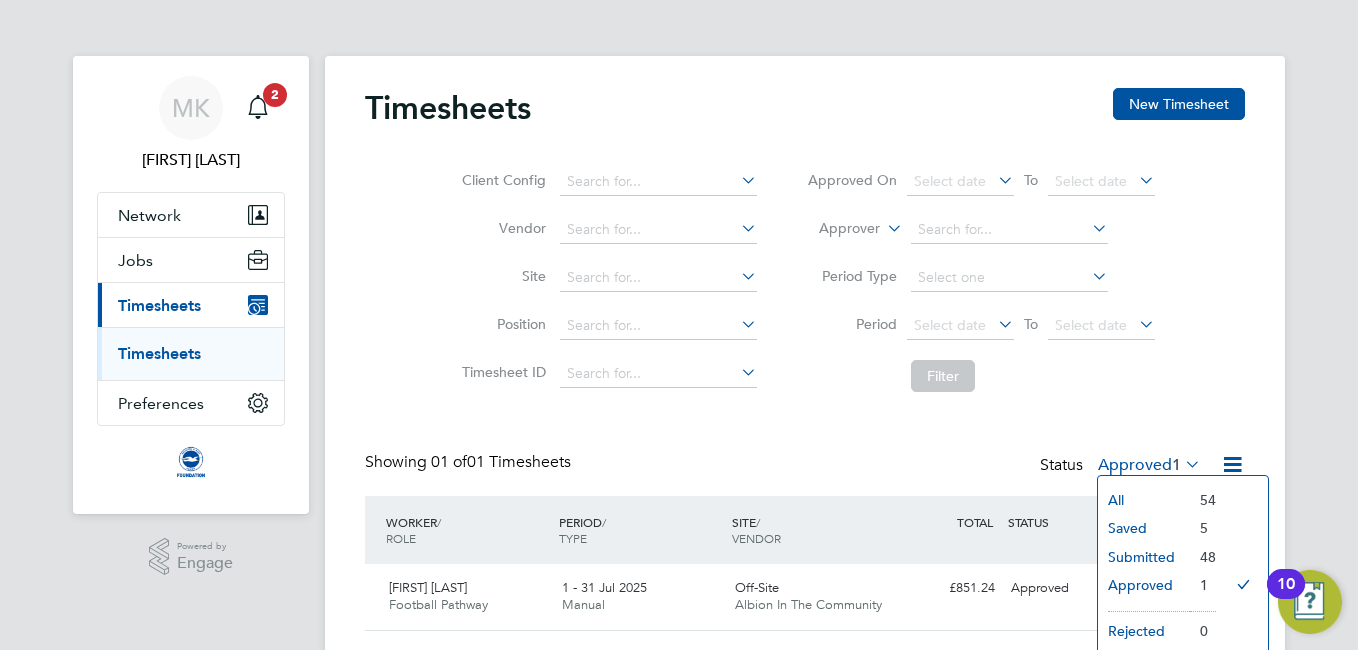 click on "Saved" 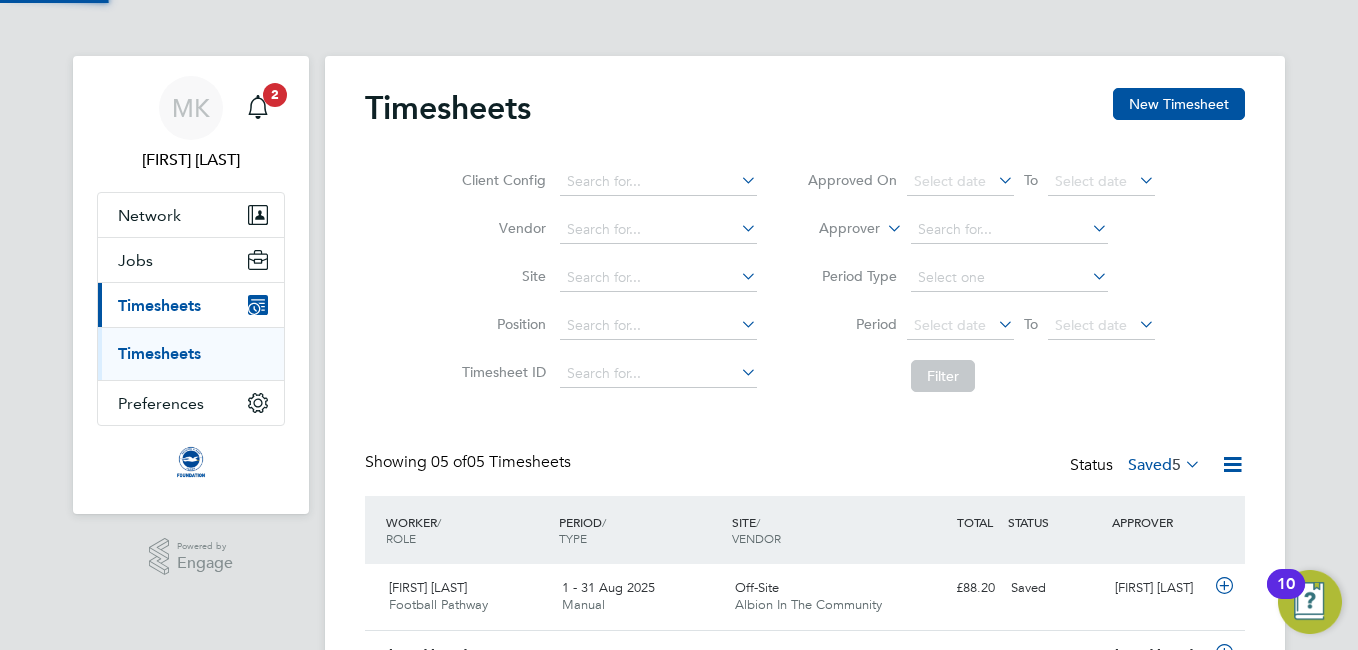 scroll, scrollTop: 10, scrollLeft: 10, axis: both 